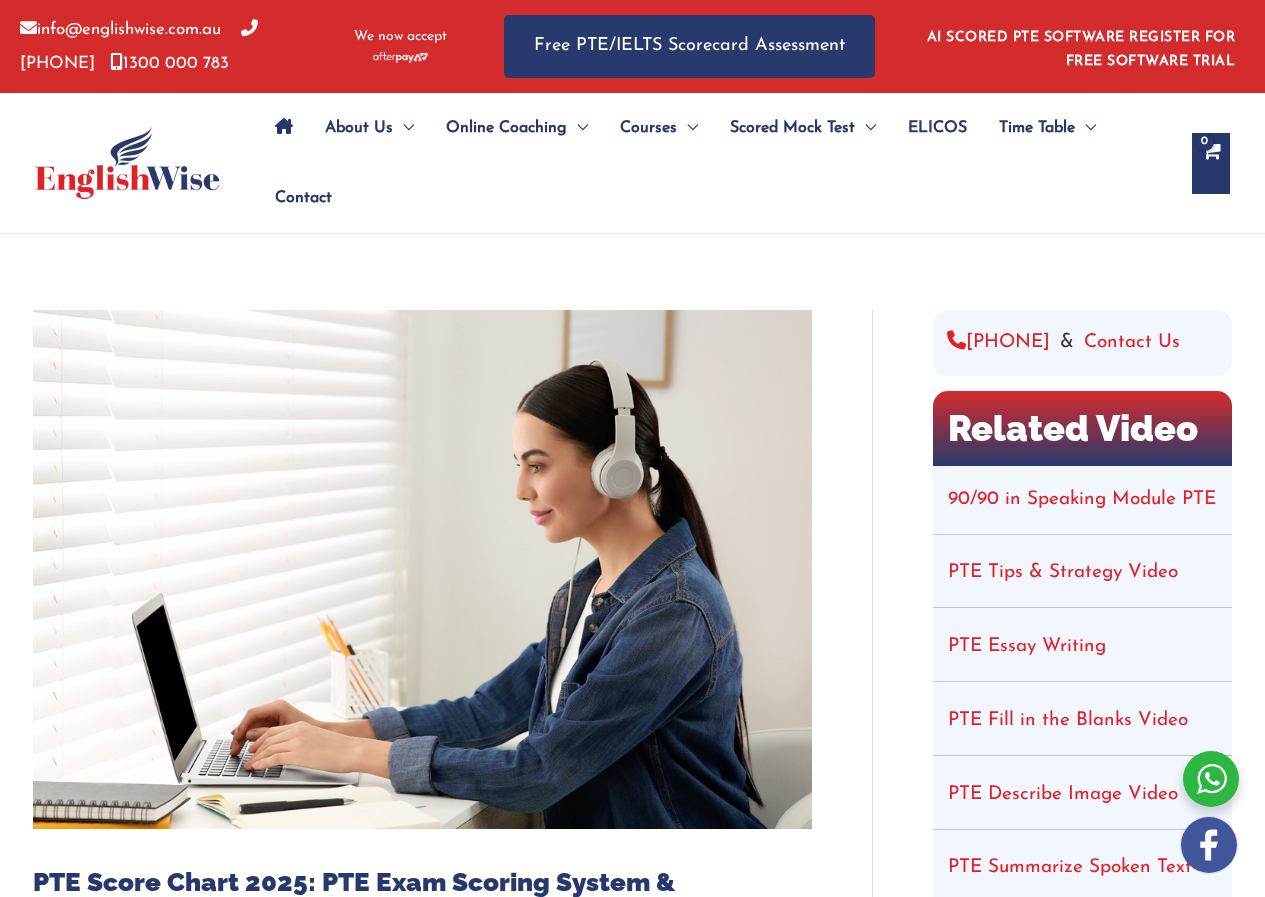 scroll, scrollTop: 0, scrollLeft: 0, axis: both 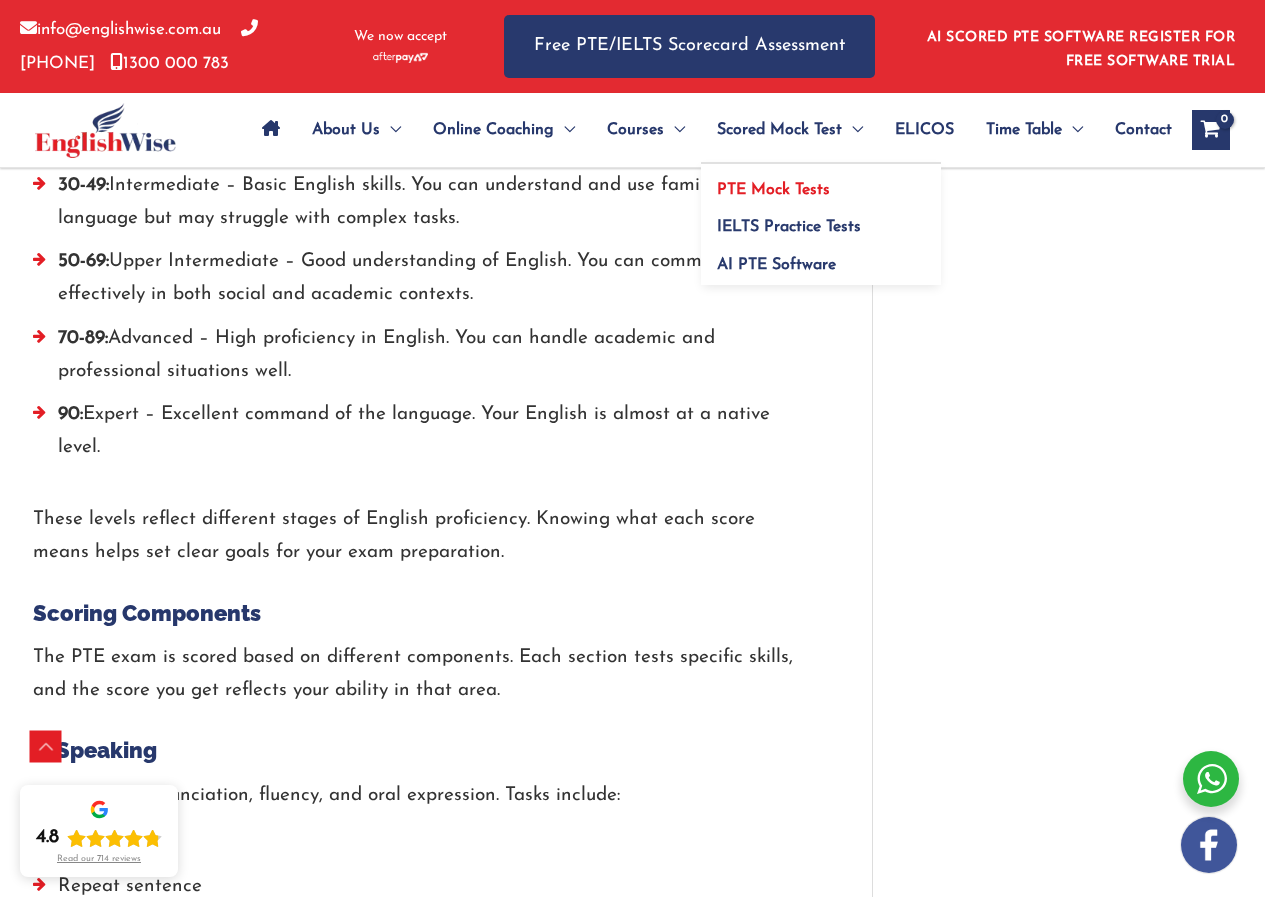 click on "PTE Mock Tests" at bounding box center (773, 190) 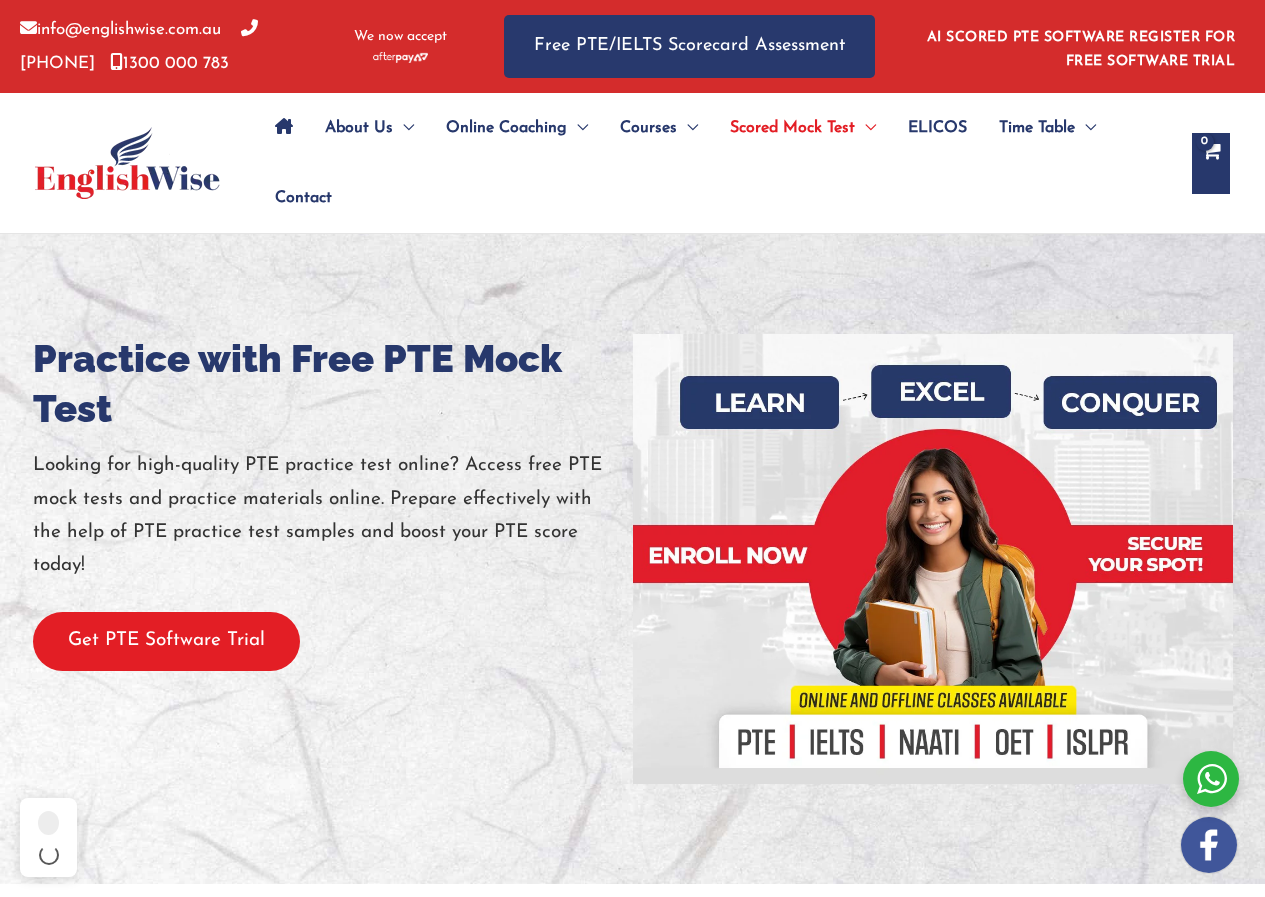 scroll, scrollTop: 0, scrollLeft: 0, axis: both 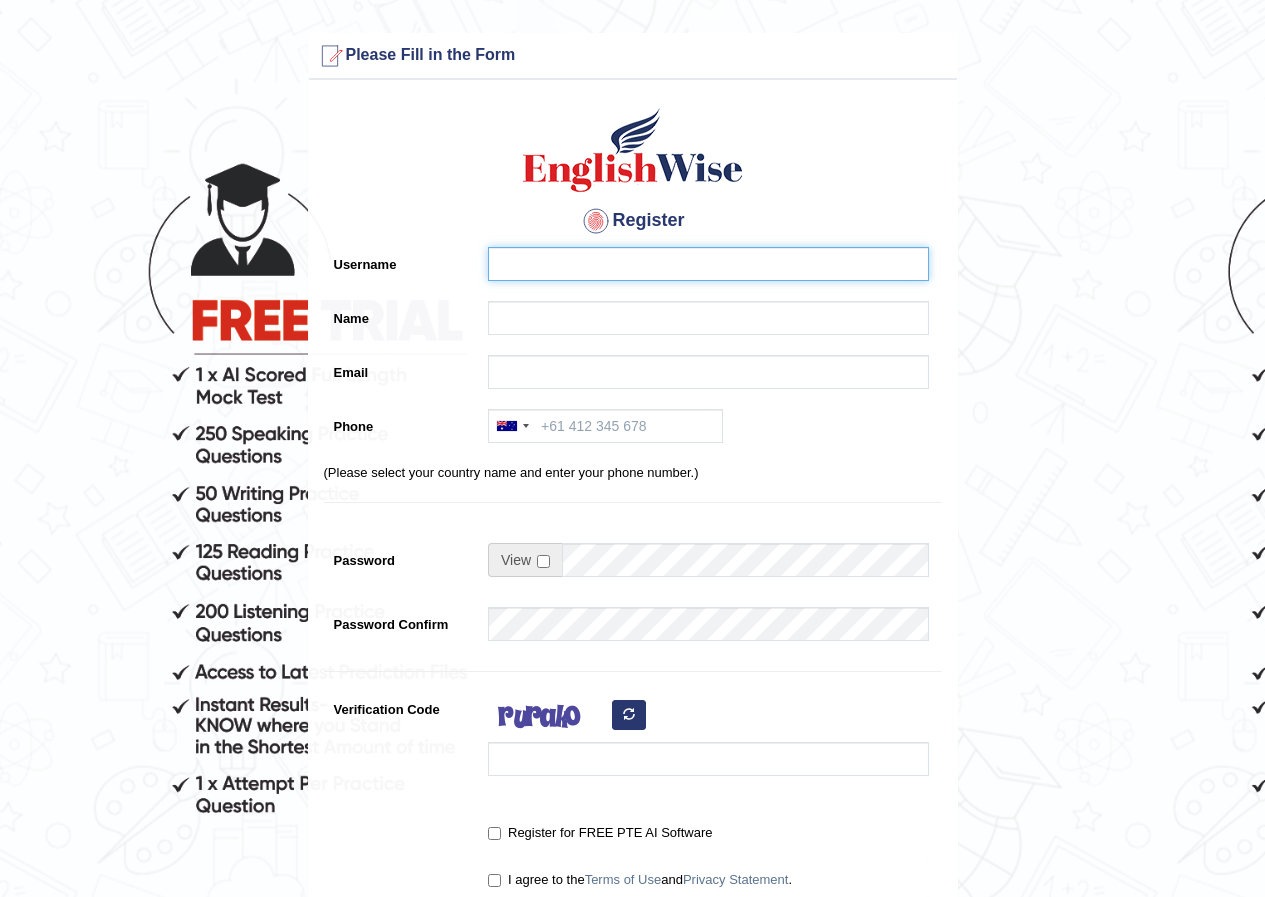 click on "Username" at bounding box center [708, 264] 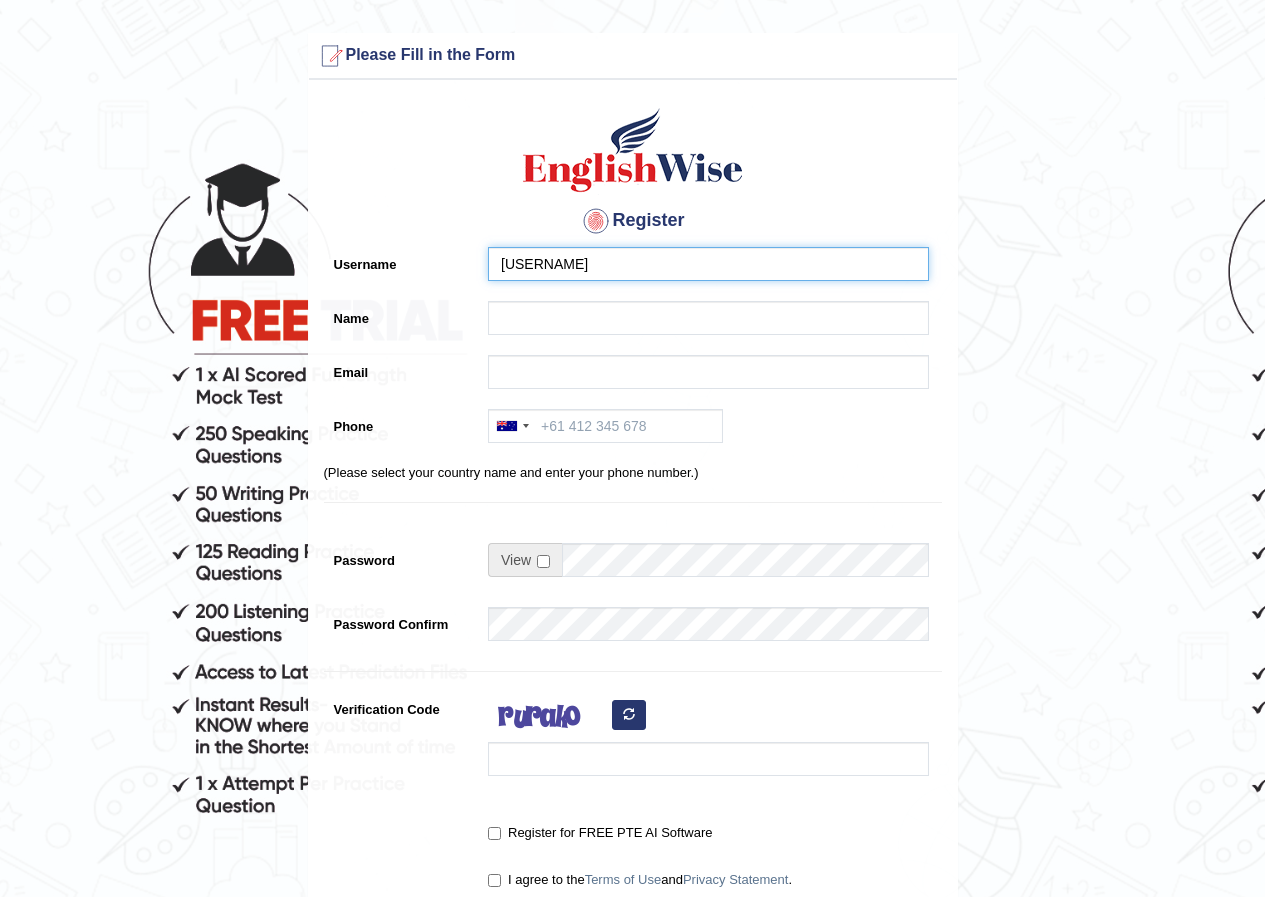 type on "tigerkiller" 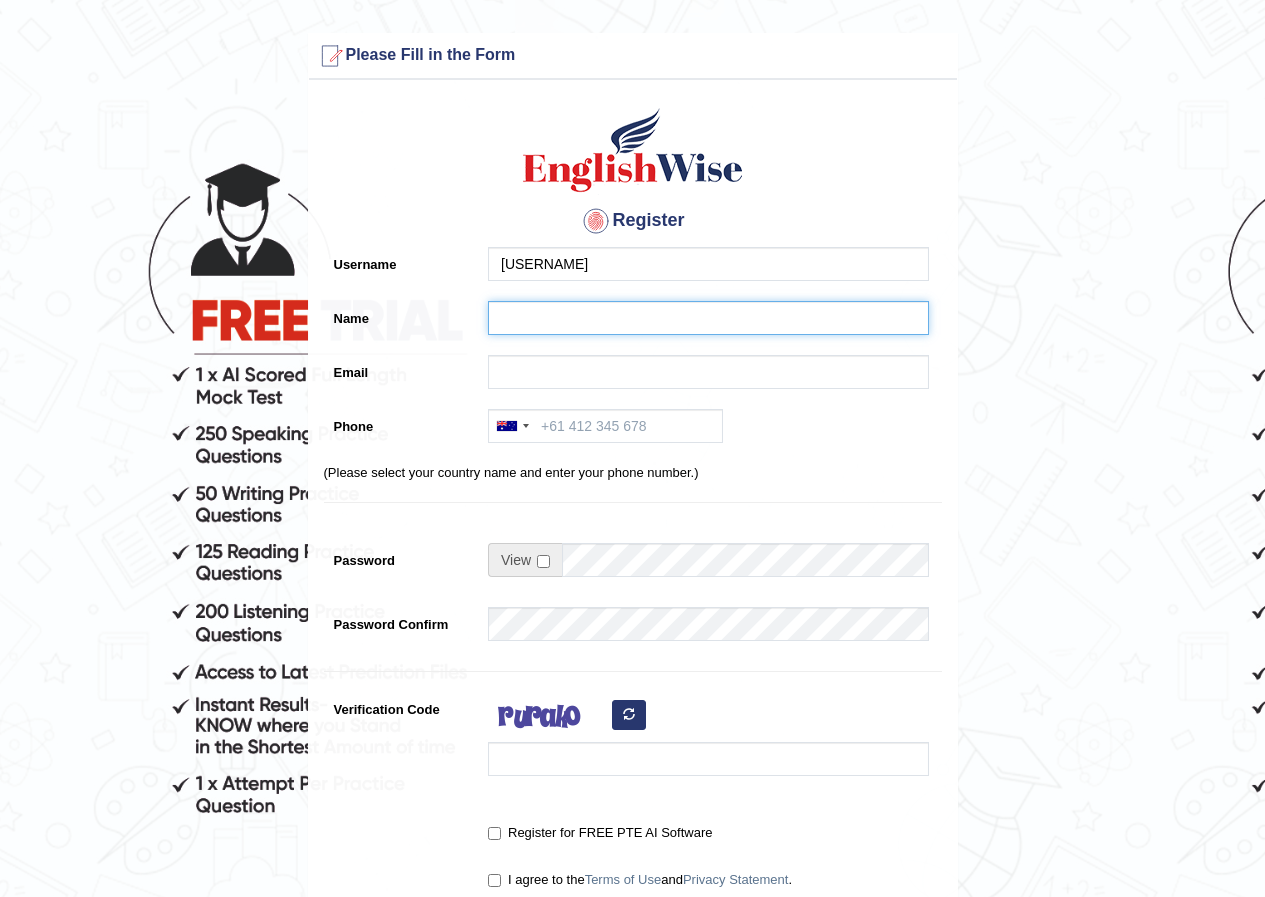 click on "Name" at bounding box center [708, 318] 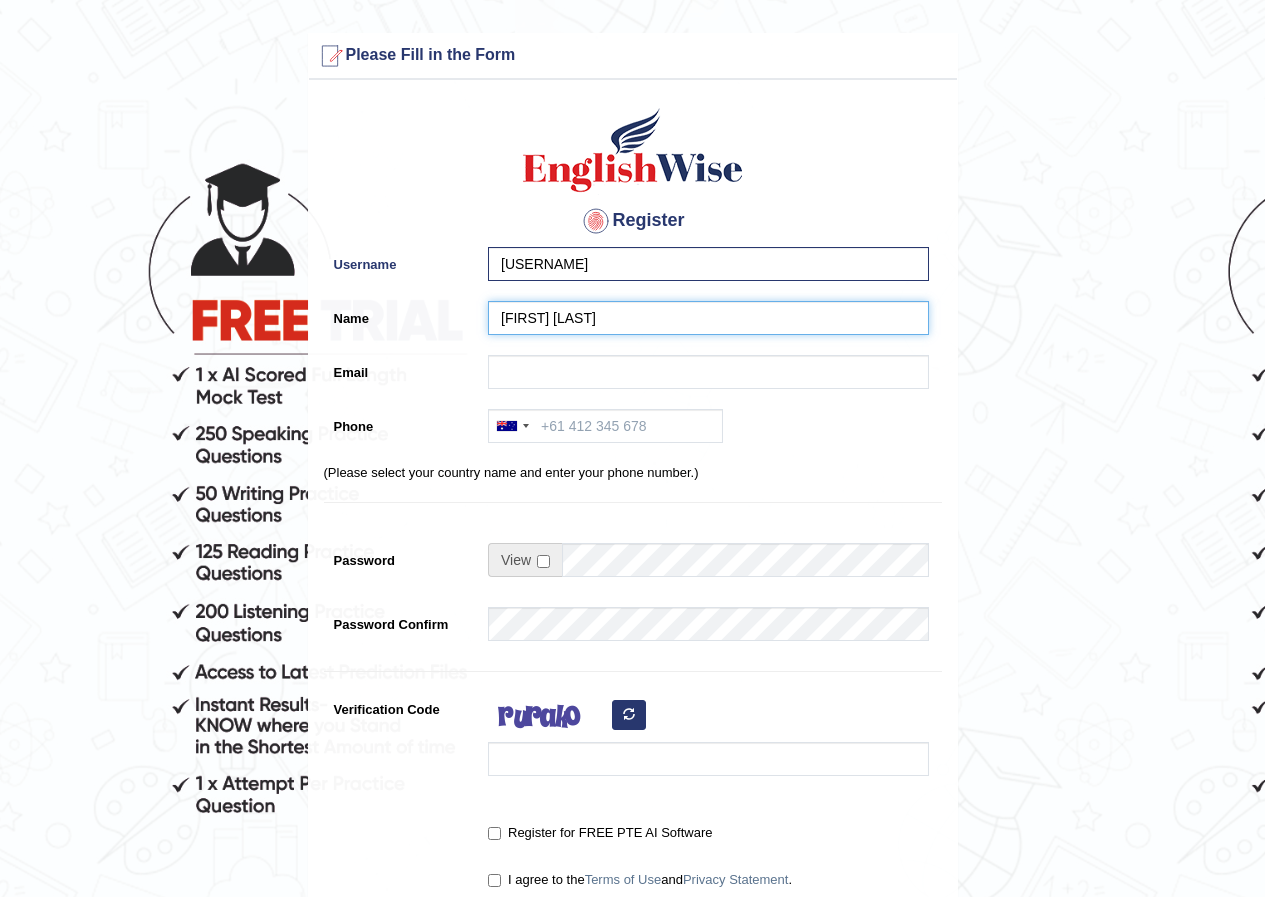 type on "Tiger Killer" 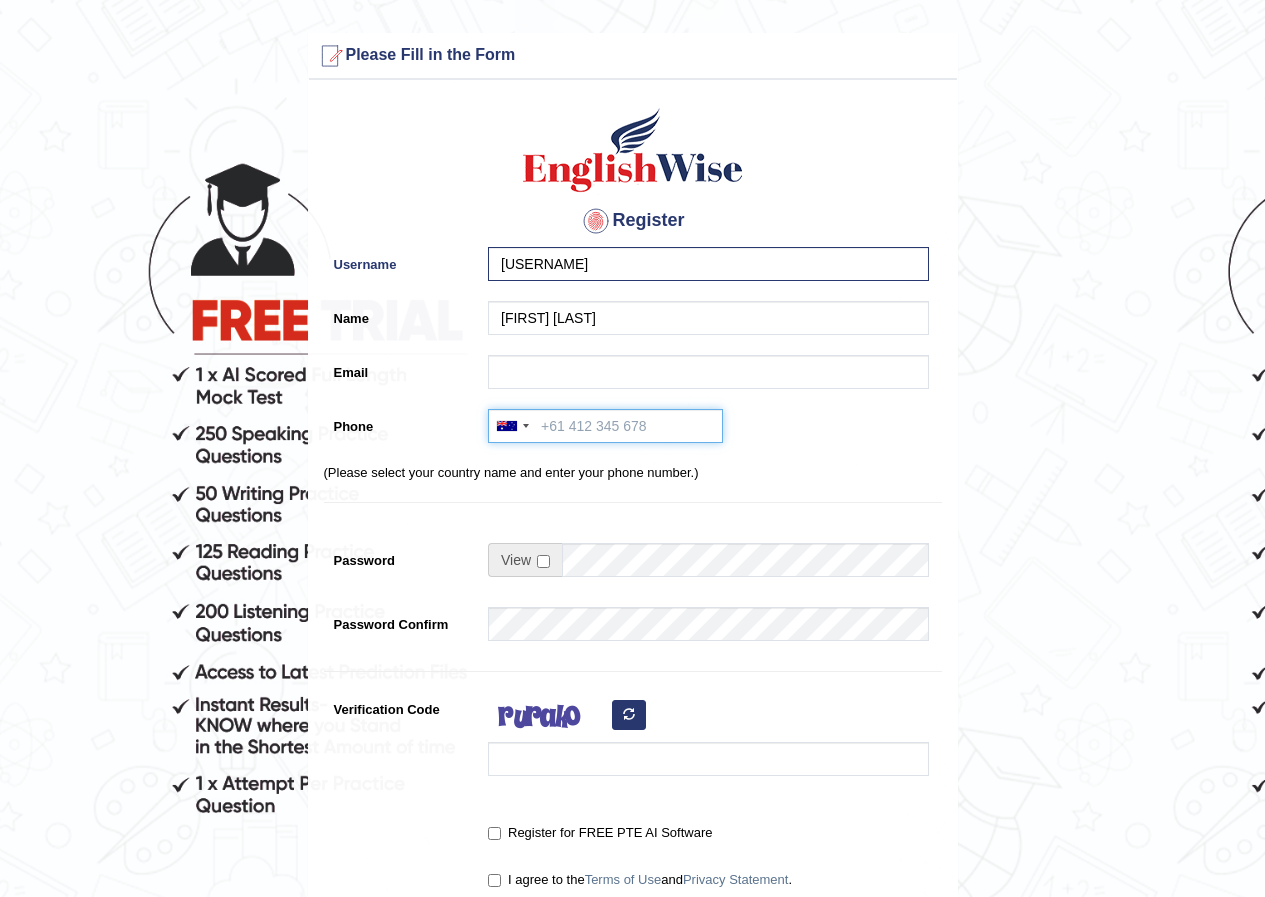 click on "Phone" at bounding box center [605, 426] 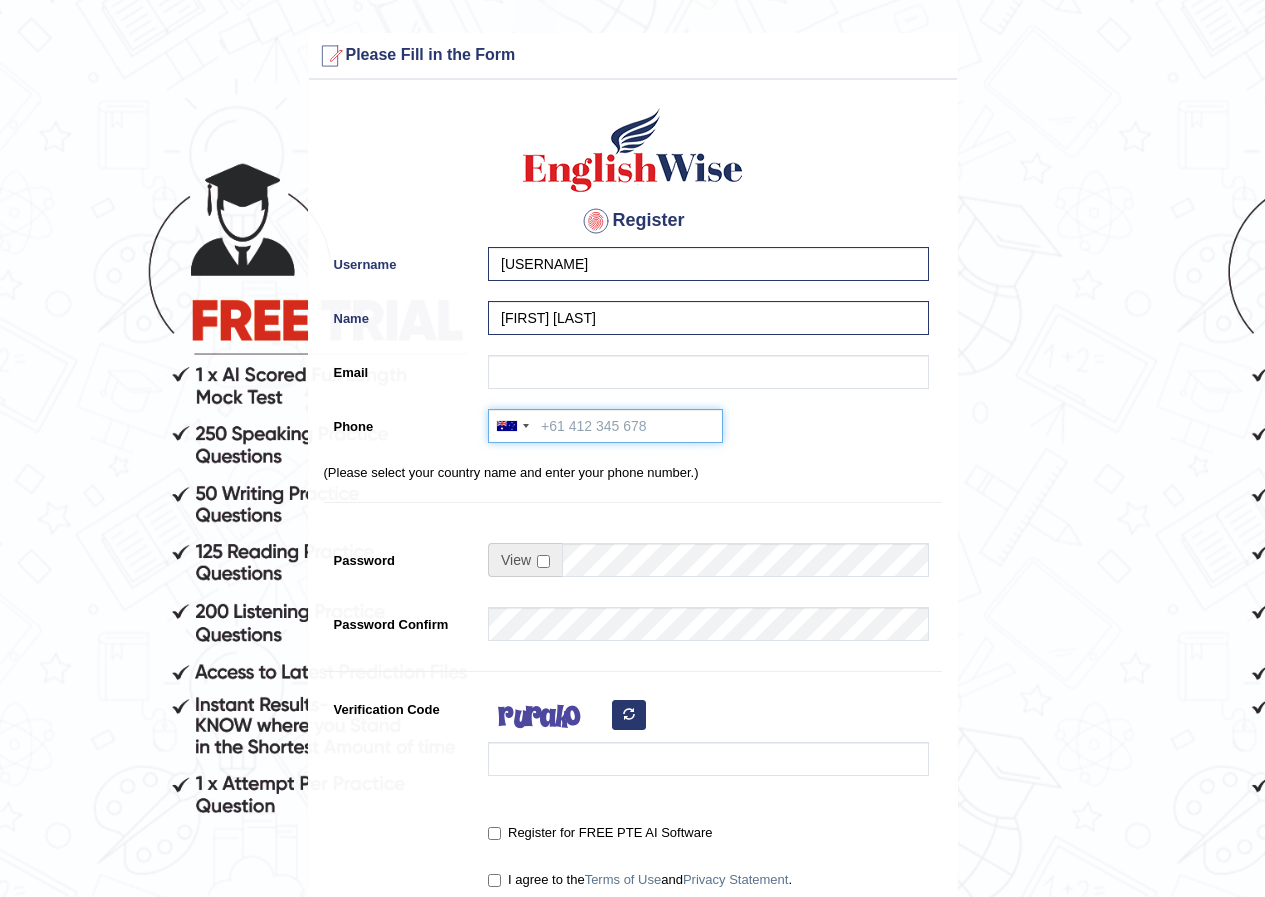 click on "Phone" at bounding box center [605, 426] 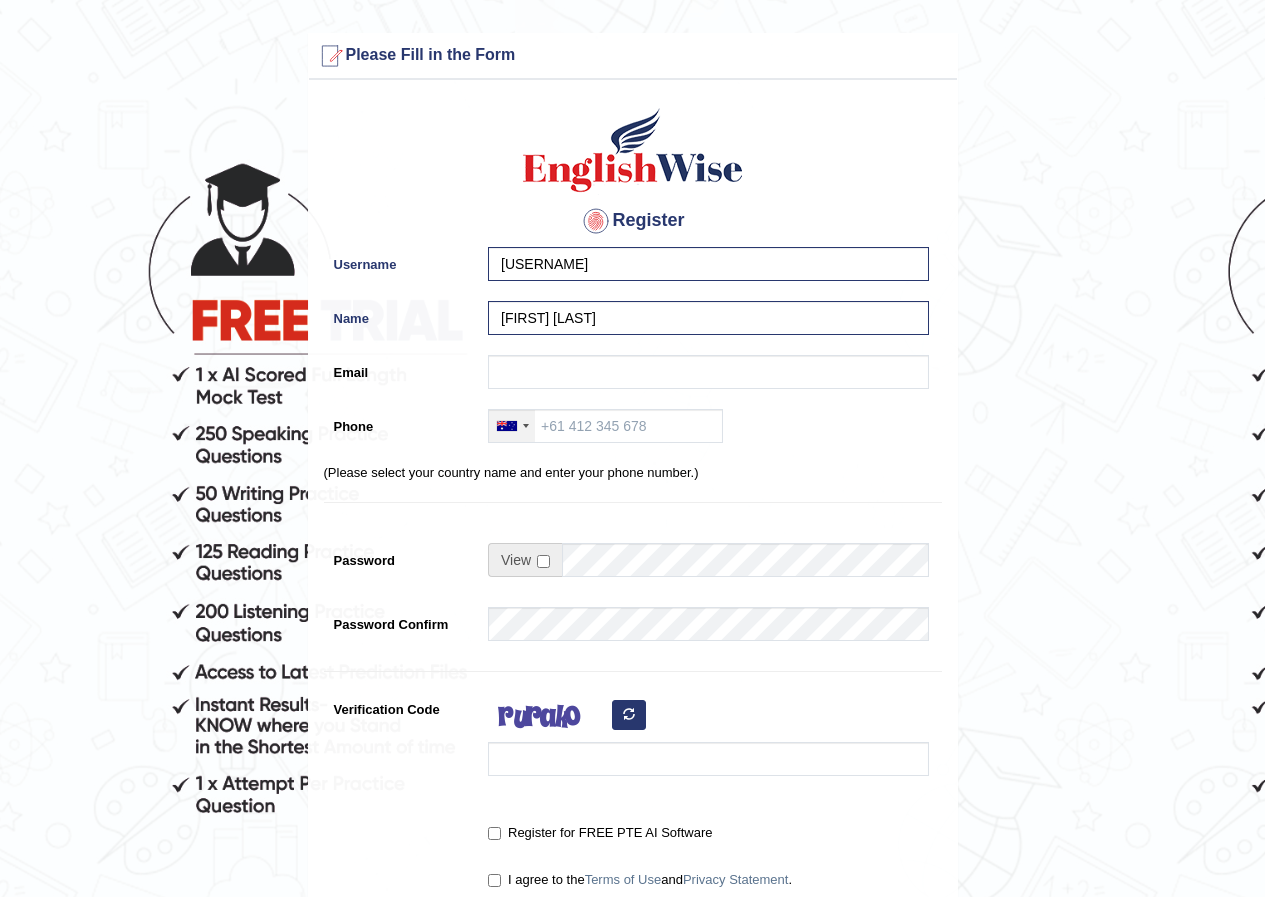 click at bounding box center (512, 426) 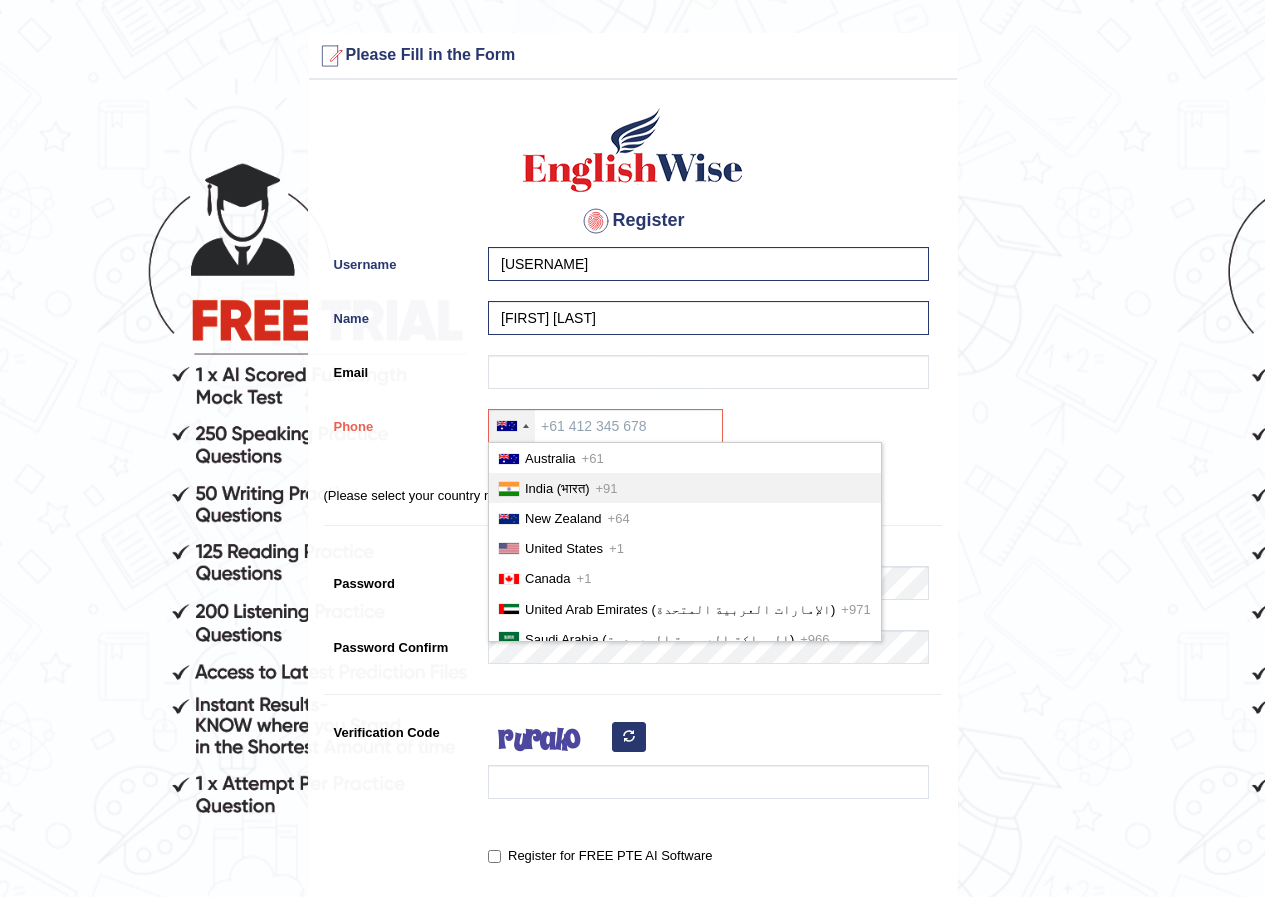 click on "India (भारत)" at bounding box center [557, 488] 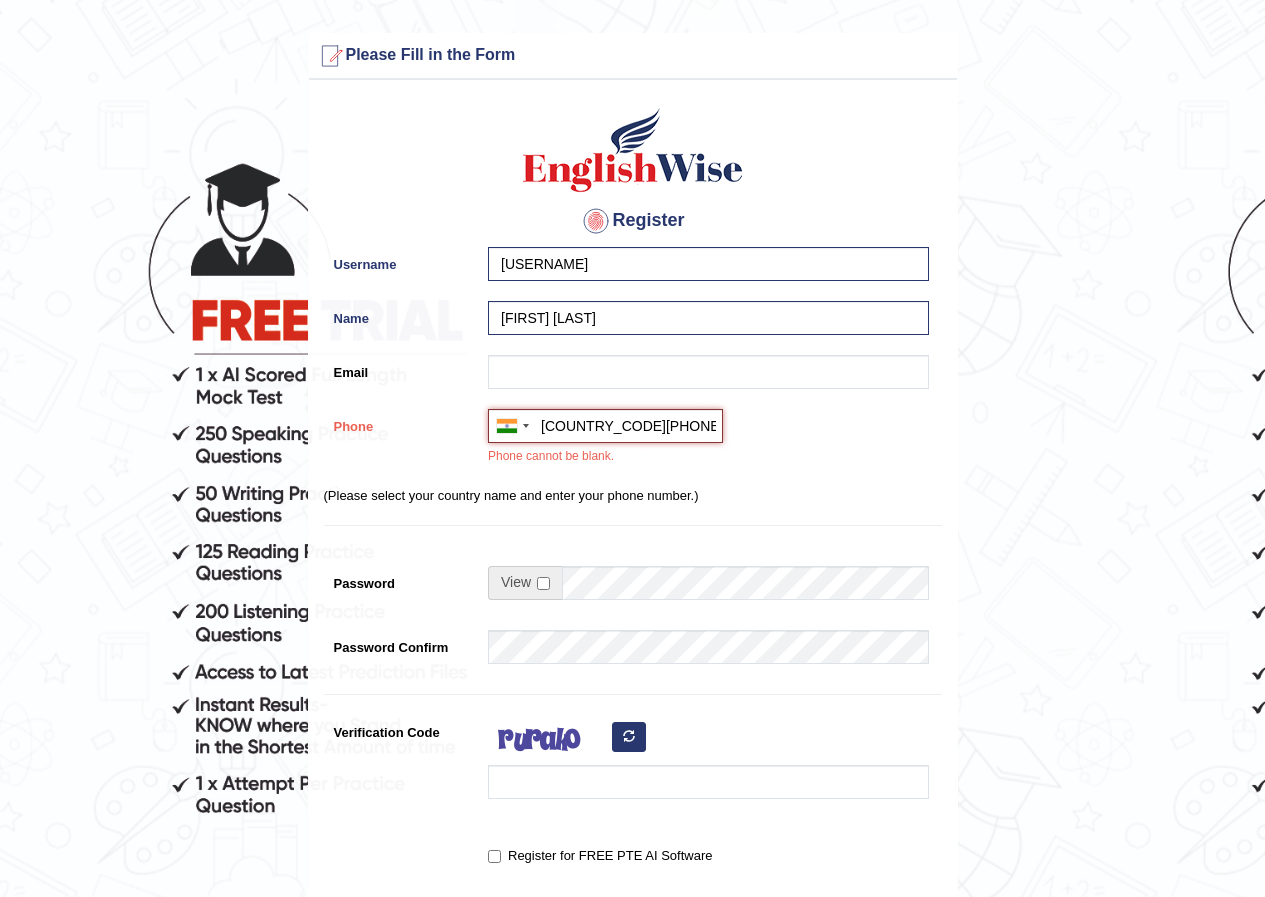type on "+918657698364" 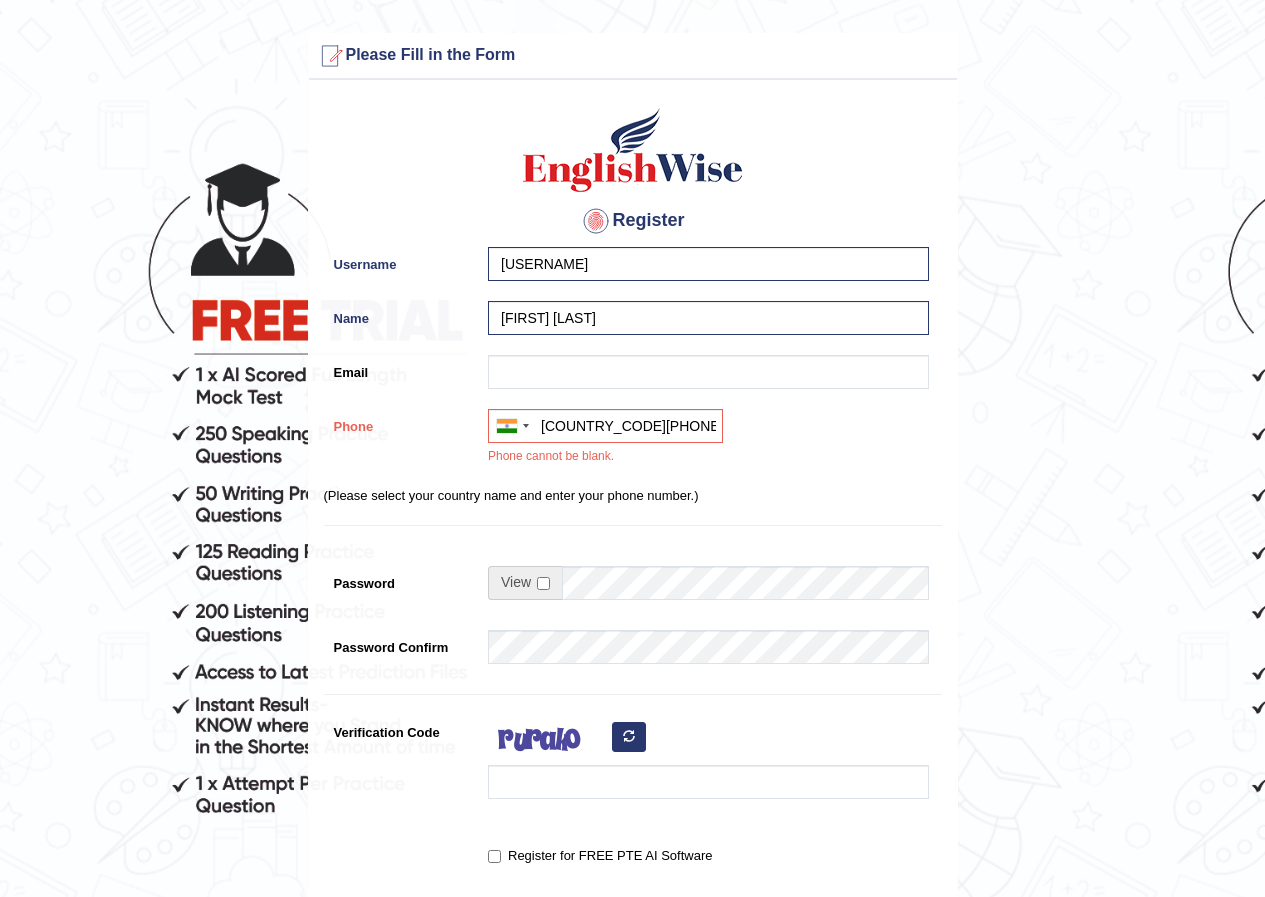 click on "Australia +61 India (भारत) +91 New Zealand +64 United States +1 Canada +1 United Arab Emirates (‫الإمارات العربية المتحدة‬‎) +971 Saudi Arabia (‫المملكة العربية السعودية‬‎) +966 Bahrain (‫البحرين‬‎) +973 Afghanistan (‫افغانستان‬‎) +93 Albania (Shqipëri) +355 Algeria (‫الجزائر‬‎) +213 American Samoa +1 Andorra +376 Angola +244 Anguilla +1 Antigua and Barbuda +1 Argentina +54 Armenia (Հայաստան) +374 Aruba +297 Australia +61 Austria (Österreich) +43 Azerbaijan (Azərbaycan) +994 Bahamas +1 Bahrain (‫البحرين‬‎) +973 Bangladesh (বাংলাদেশ) +880 Barbados +1 Belarus (Беларусь) +375 Belgium (België) +32 Belize +501 Benin (Bénin) +229 Bermuda +1 Bhutan (འབྲུག) +975 Bolivia +591 Bosnia and Herzegovina (Босна и Херцеговина) +387 Botswana +267 Brazil (Brasil) +55 British Indian Ocean Territory +246 British Virgin Islands +1 Brunei +673 +359" at bounding box center [703, 442] 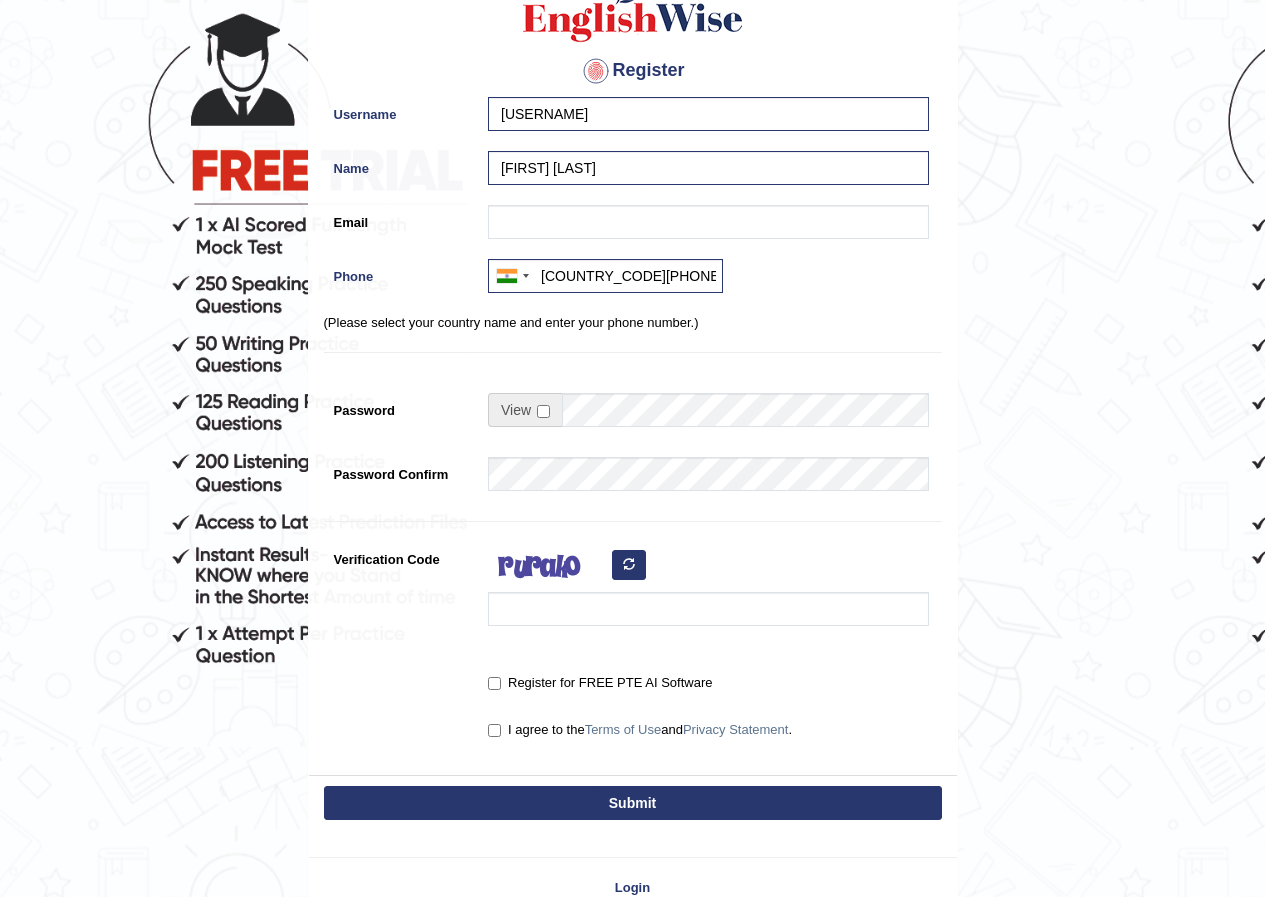 scroll, scrollTop: 0, scrollLeft: 0, axis: both 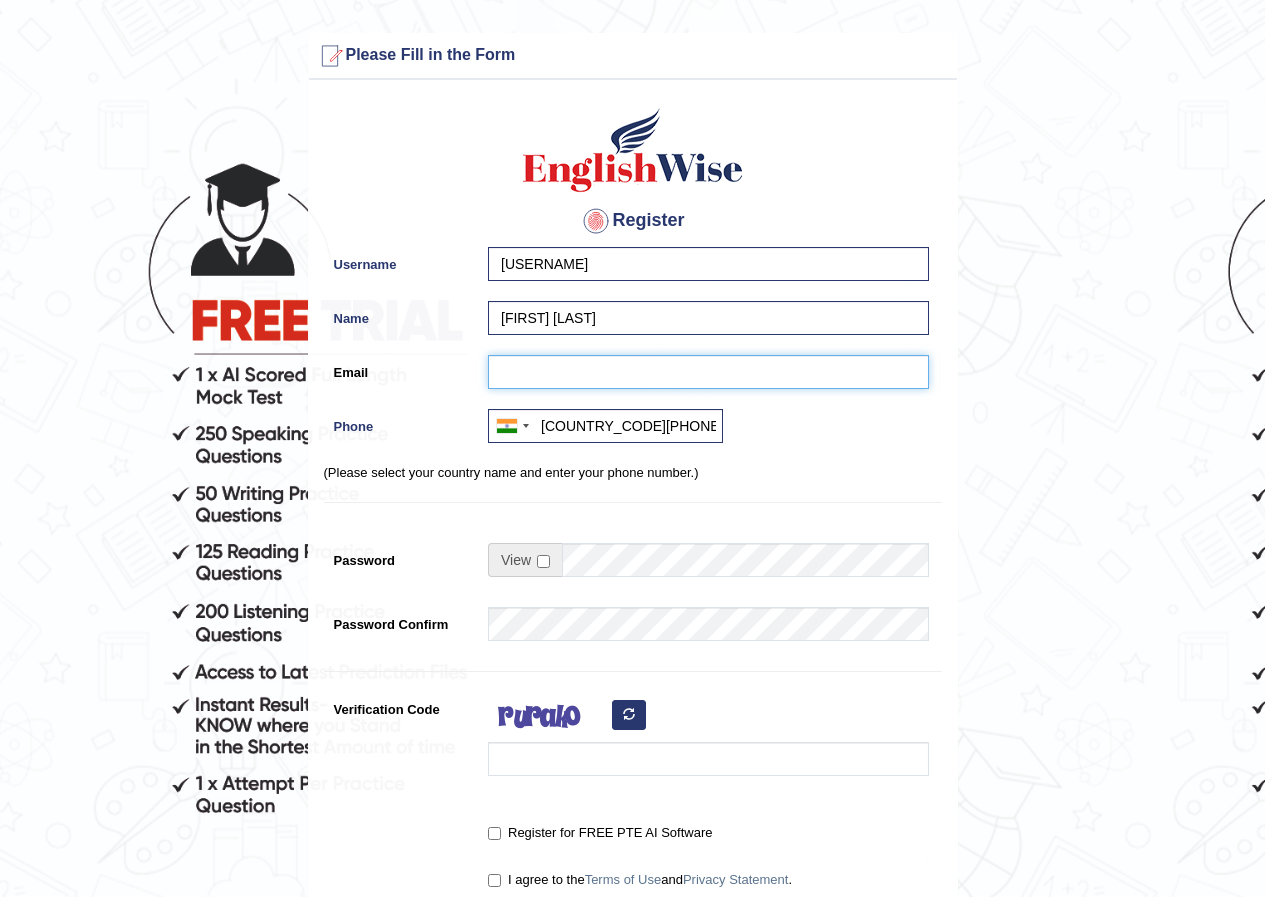 click on "Email" at bounding box center [708, 372] 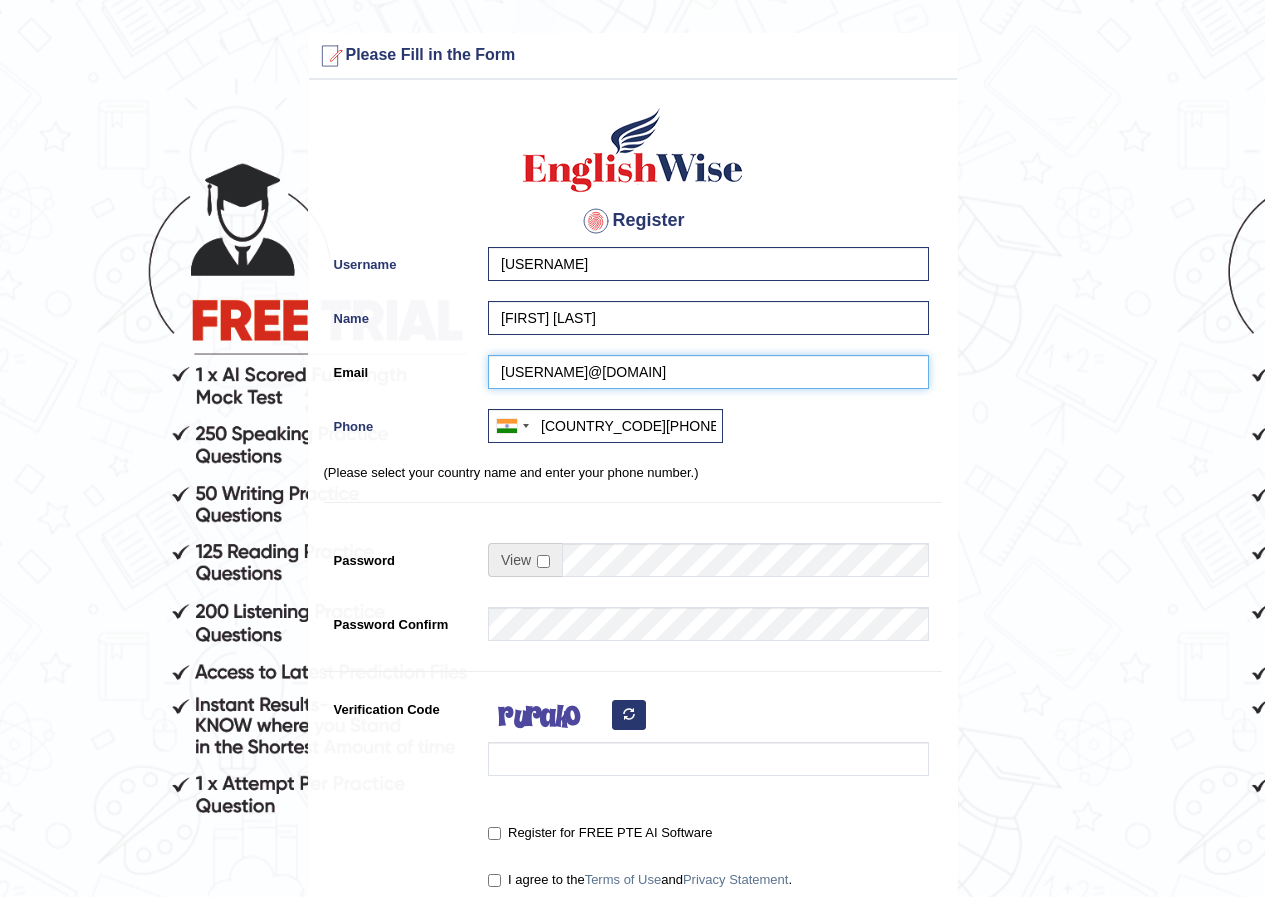 type on "tigerkiller1602@gmail.com" 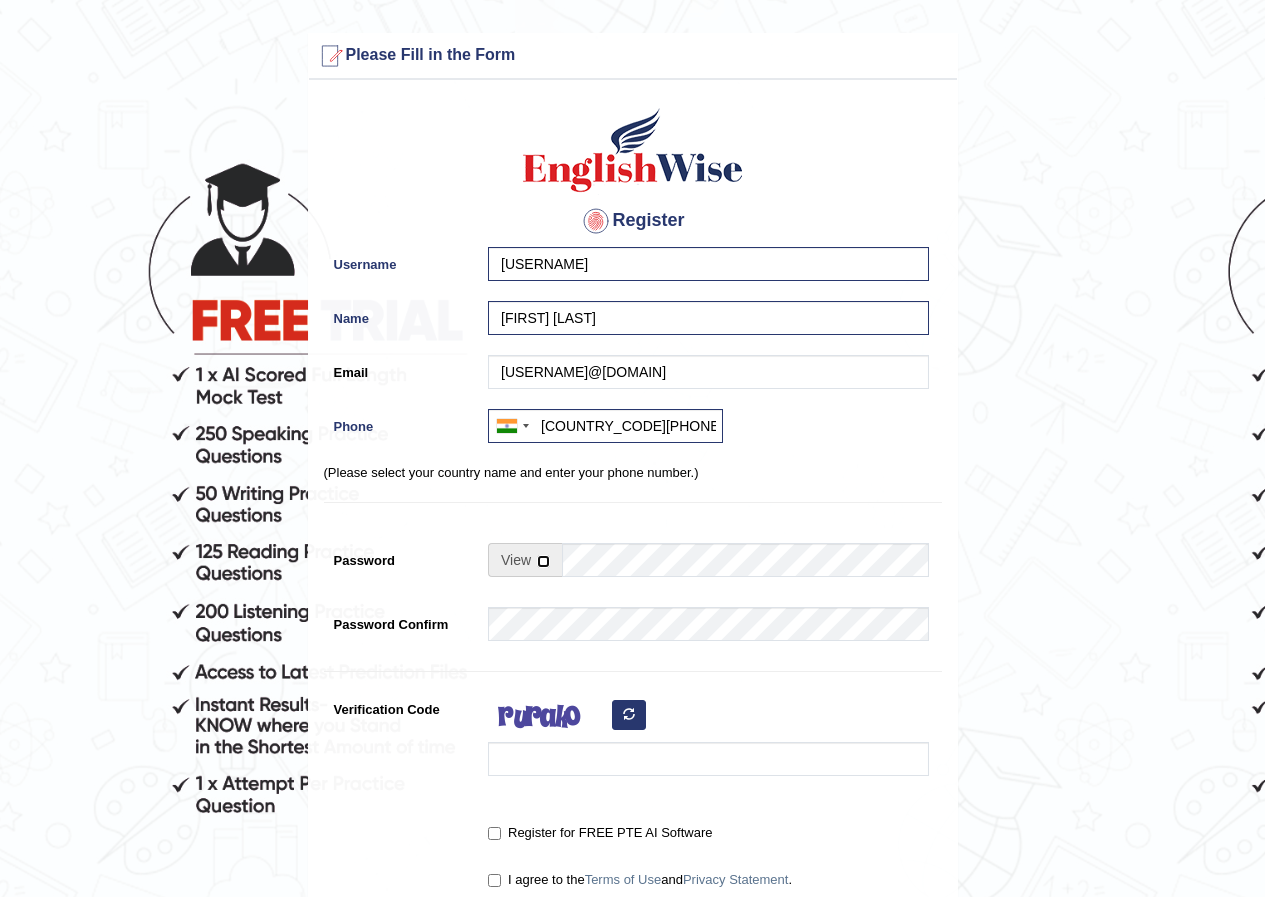 click at bounding box center [543, 561] 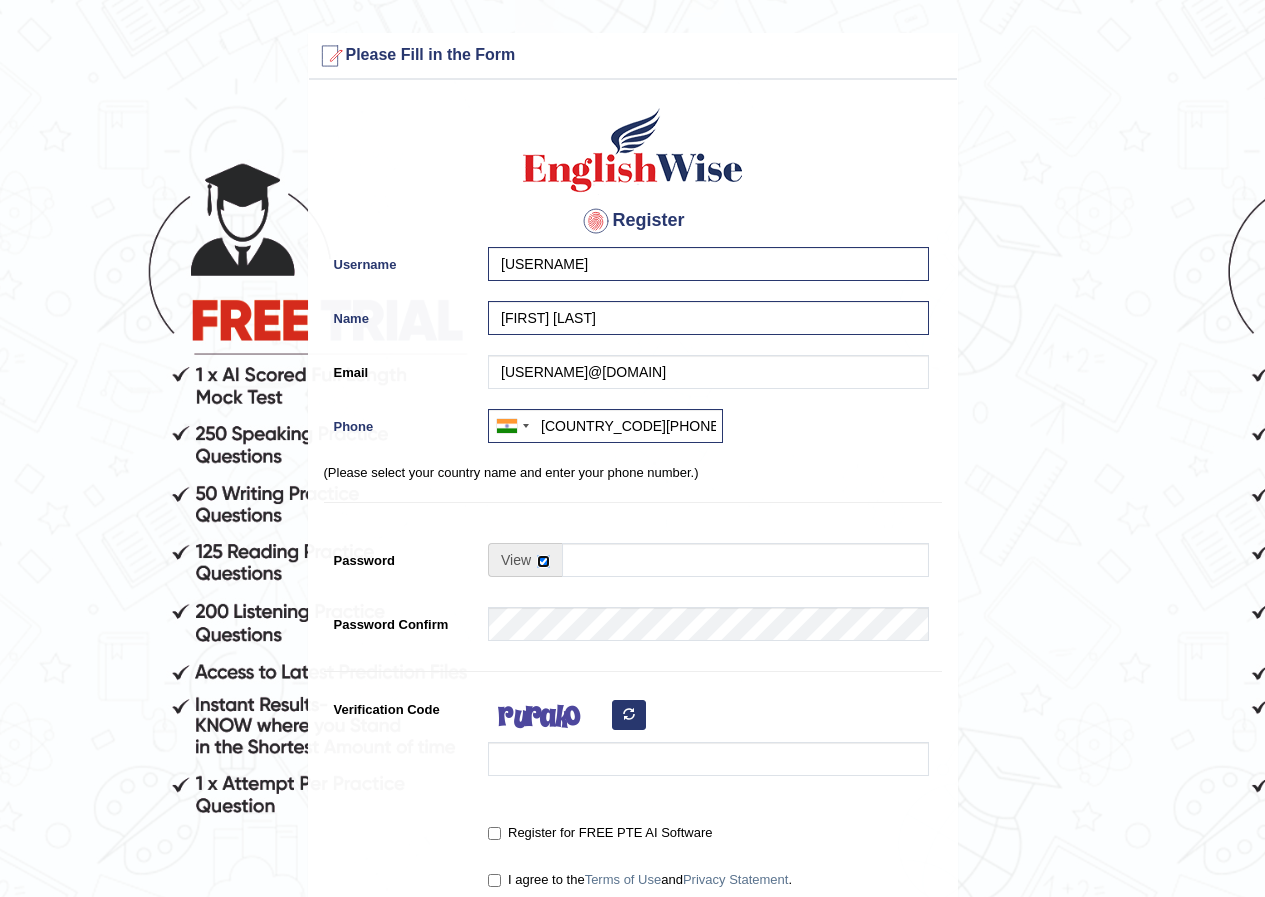 click at bounding box center [543, 561] 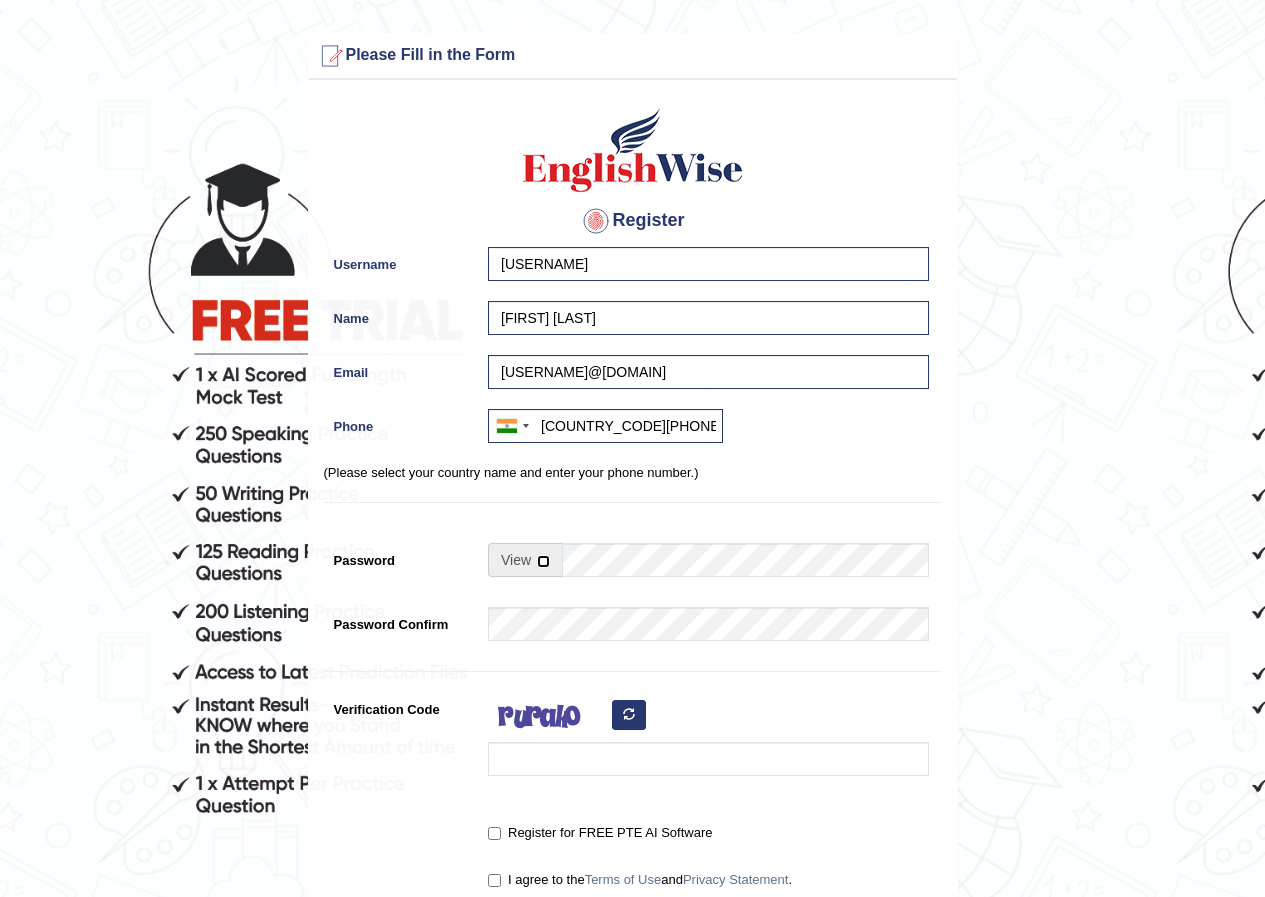 click at bounding box center (543, 561) 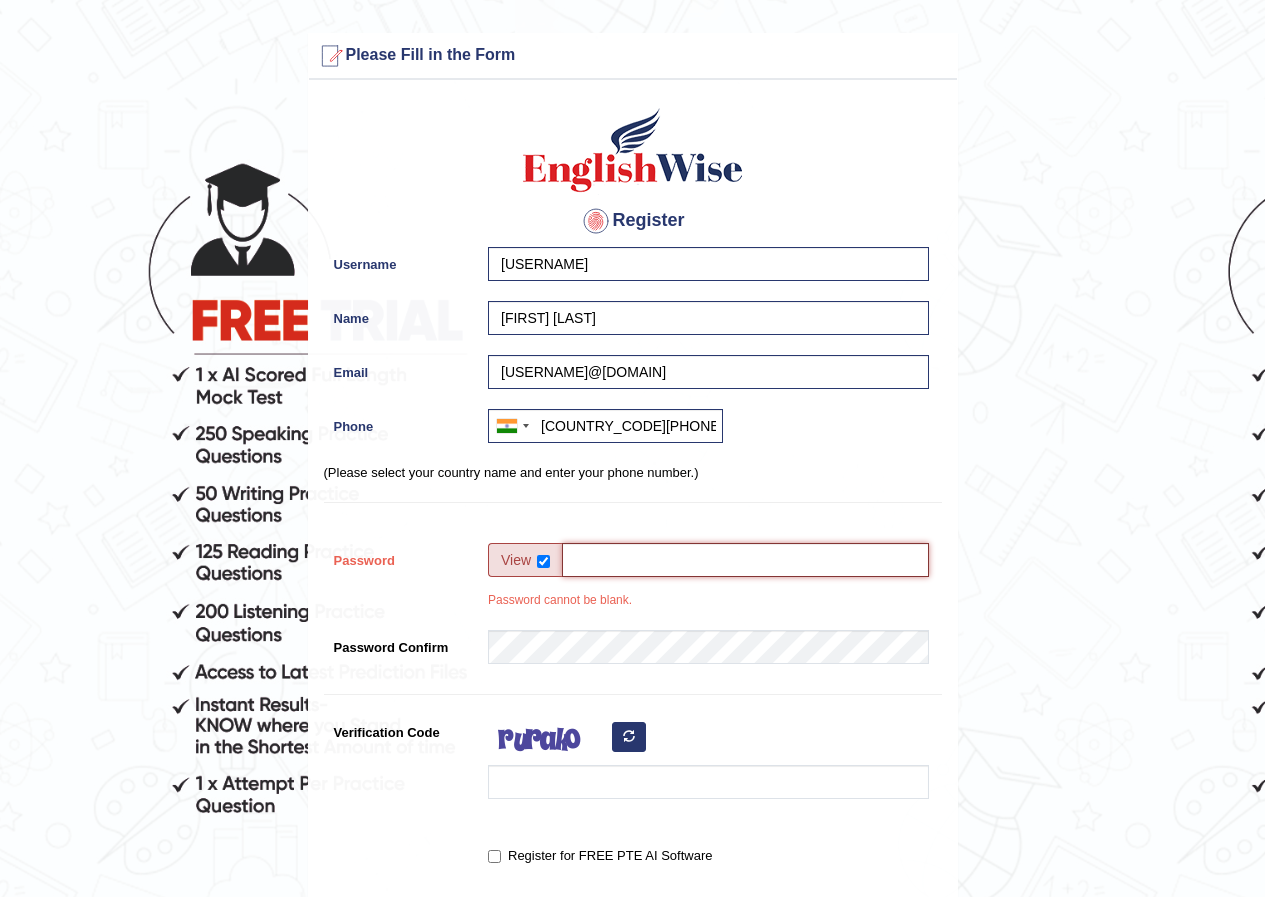 click on "Password" at bounding box center [745, 560] 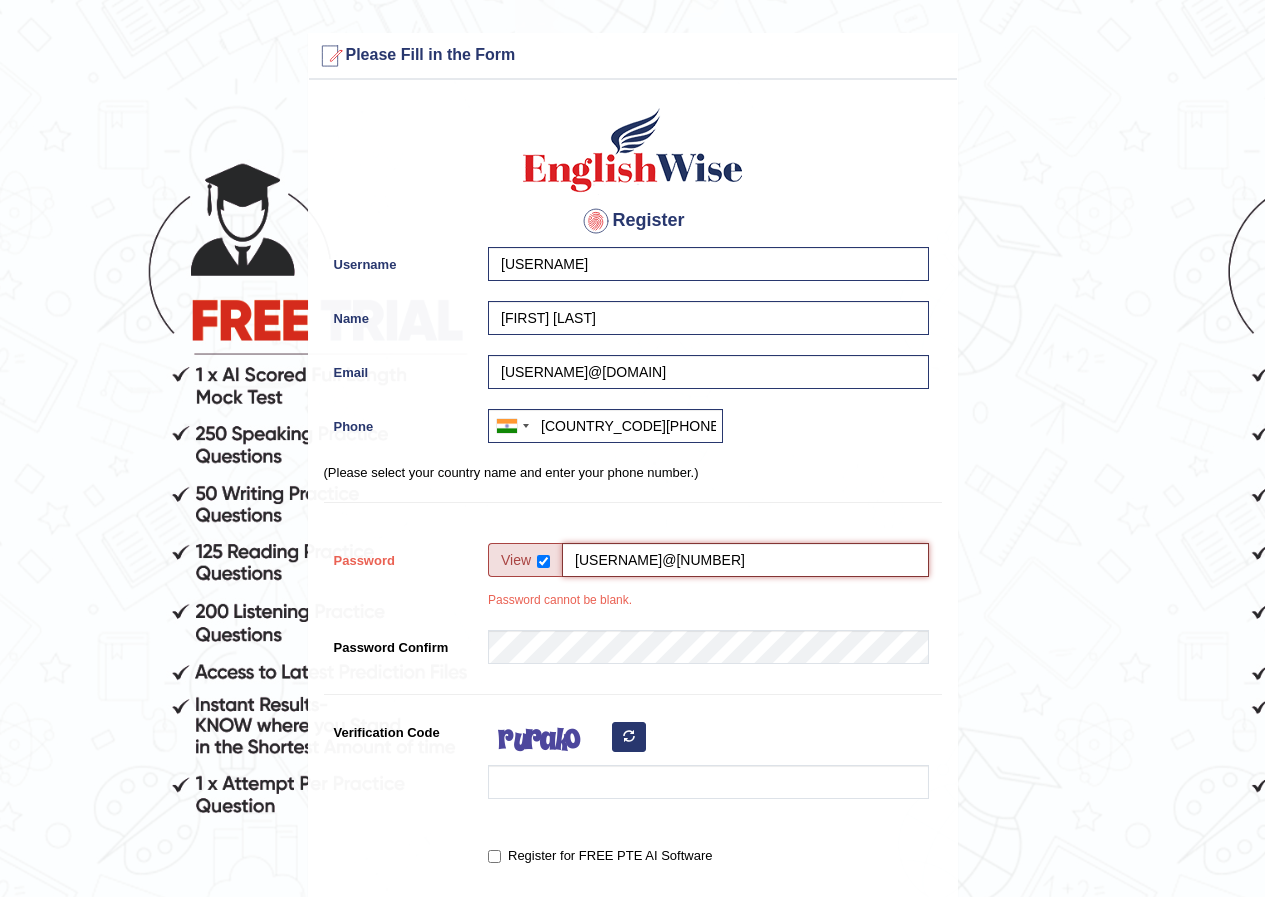 type on "Advika@2112" 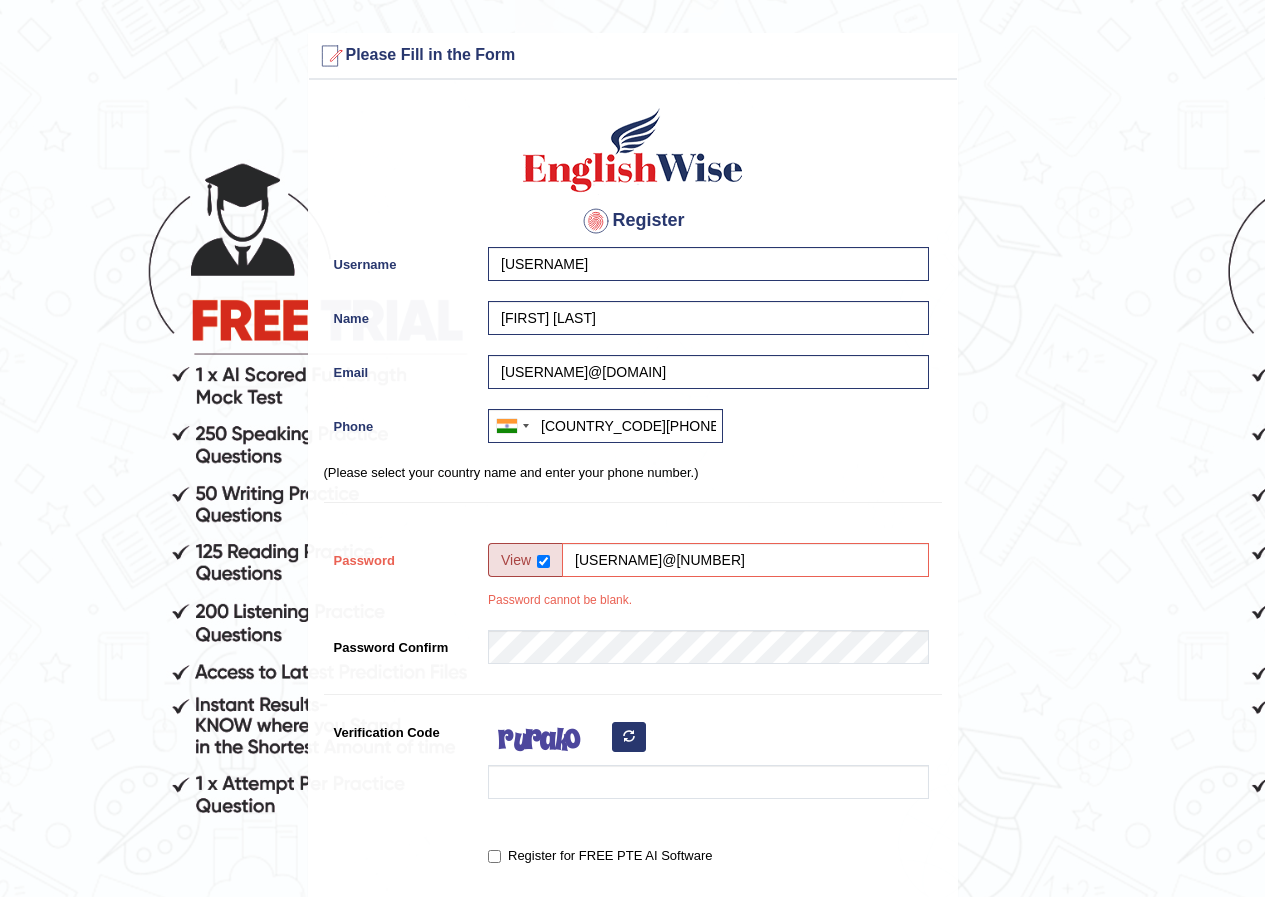 click on "Please fix the following errors:  Please Fill in the Form
Register
Username
tigerkiller
Name
Tiger Killer
Email
tigerkiller1602@gmail.com
Phone
Australia +61 India (भारत) +91 New Zealand +64 United States +1 Canada +1 United Arab Emirates (‫الإمارات العربية المتحدة‬‎) +971 Saudi Arabia (‫المملكة العربية السعودية‬‎) +966 Bahrain (‫البحرين‬‎) +973 Afghanistan (‫افغانستان‬‎) +93 Albania (Shqipëri) +355 Algeria (‫الجزائر‬‎) +213 American Samoa +1 Andorra +376 Angola +244 Anguilla +1 Antigua and Barbuda +1 Argentina +54 Armenia (Հայաստան) +374 Aruba +297 Australia +61 Austria (Österreich) +43 Azerbaijan (Azərbaycan) +994 Bahamas +1 Bahrain (‫البحرين‬‎) +973 Bangladesh (বাংলাদেশ) +880 Barbados +1 Belarus (Беларусь) +375 Belgium (België) +32 Belize +501 Benin (Bénin) +229 Bermuda +1 Bhutan (འབྲུག) +975 +591" at bounding box center (632, 573) 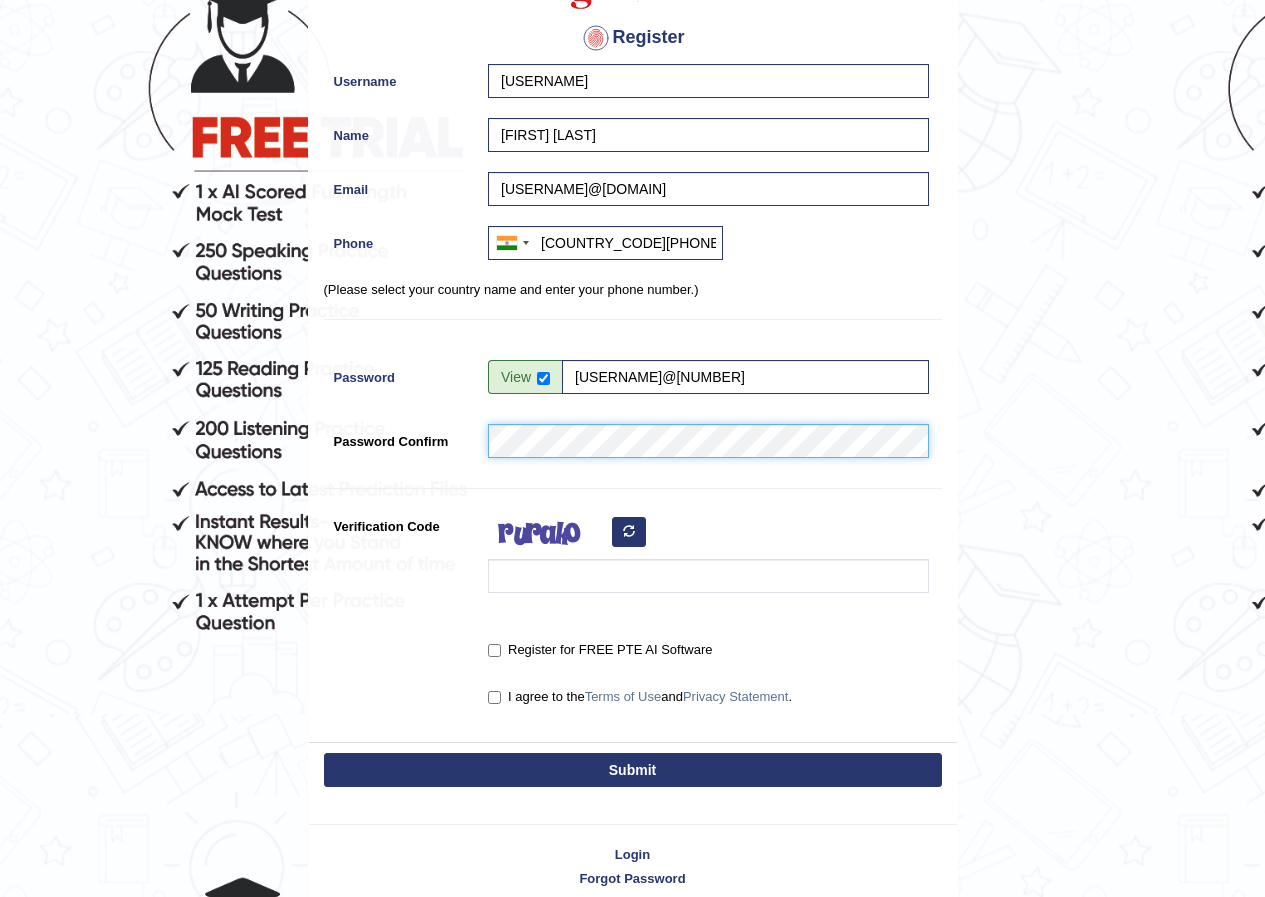 scroll, scrollTop: 200, scrollLeft: 0, axis: vertical 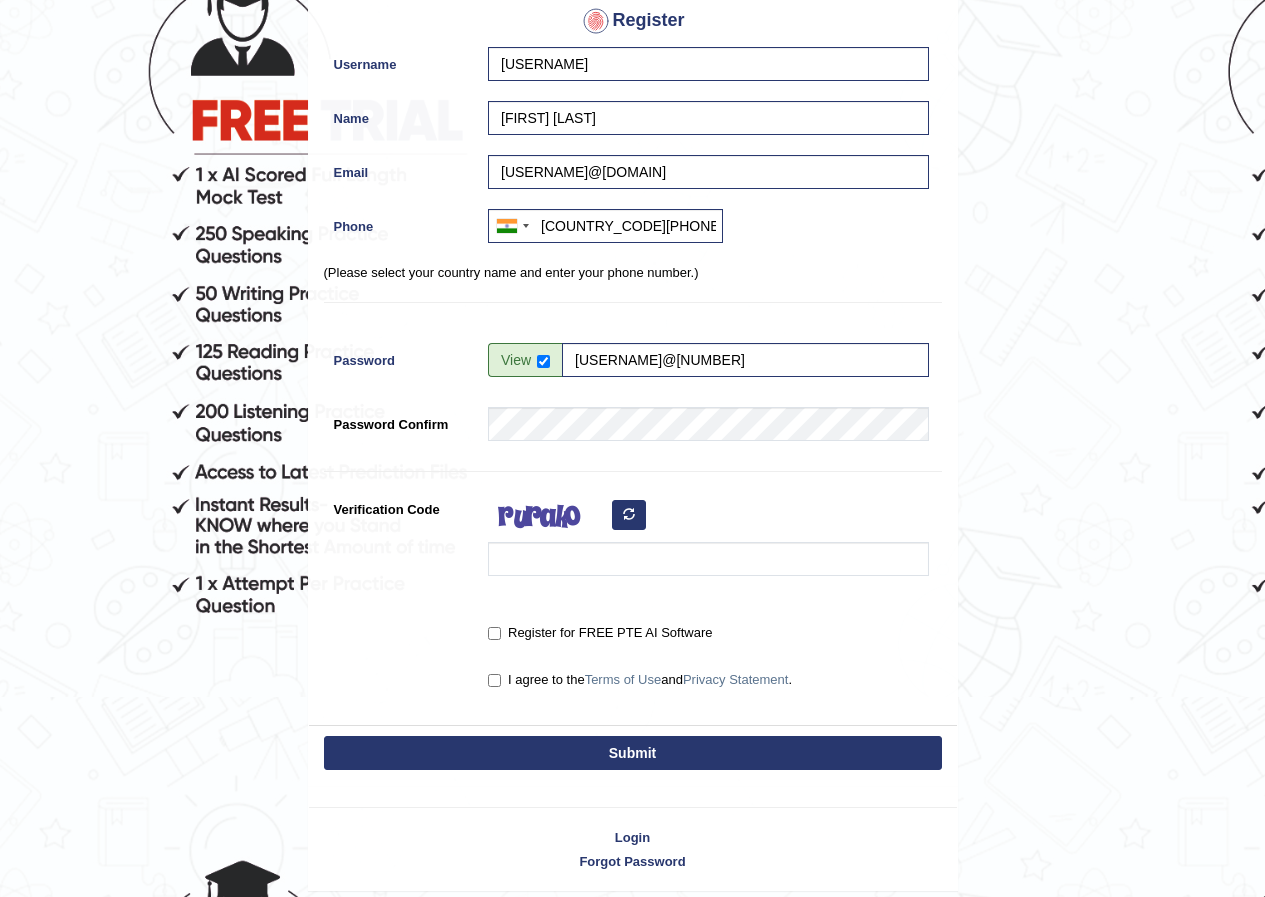 click at bounding box center [629, 515] 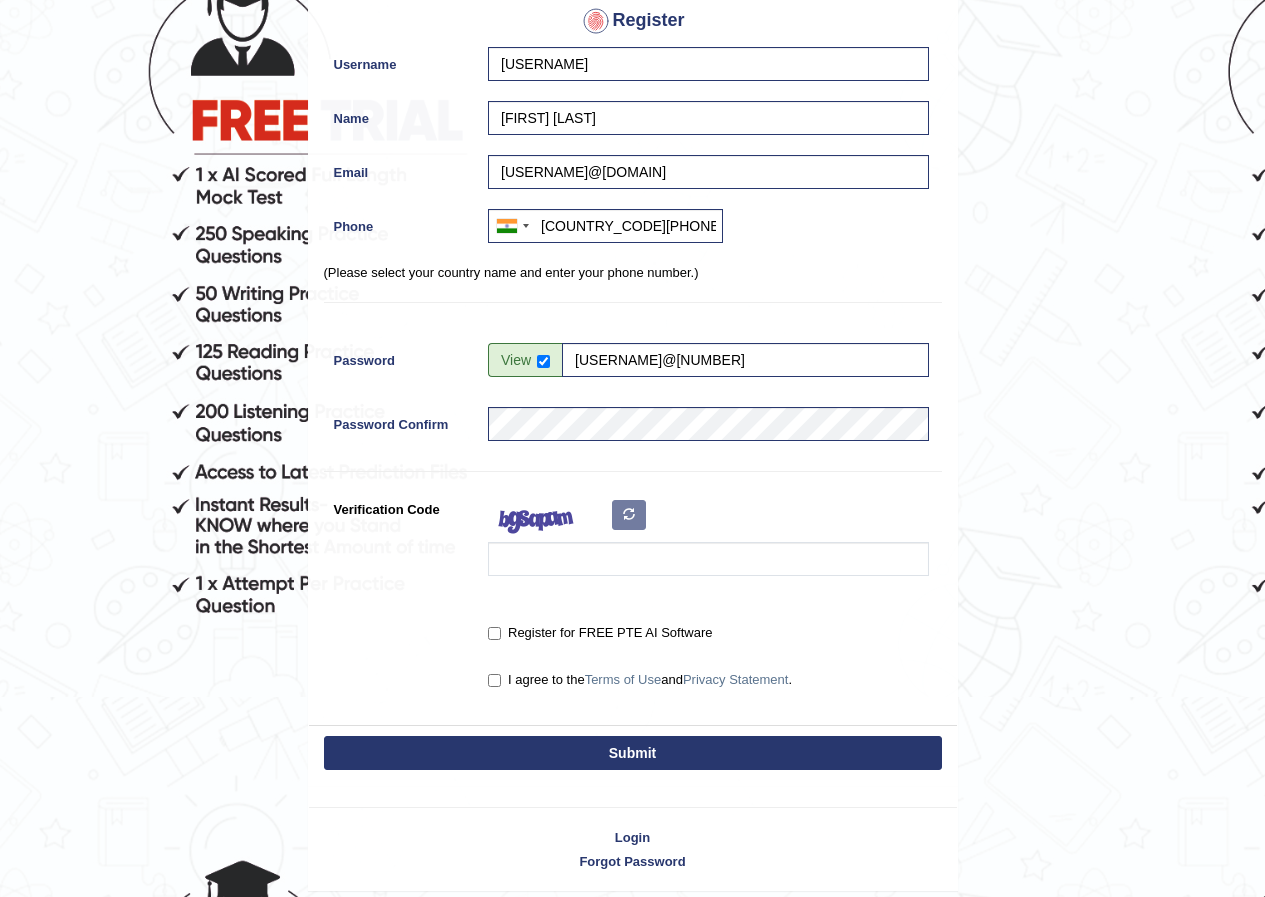 click at bounding box center [703, 539] 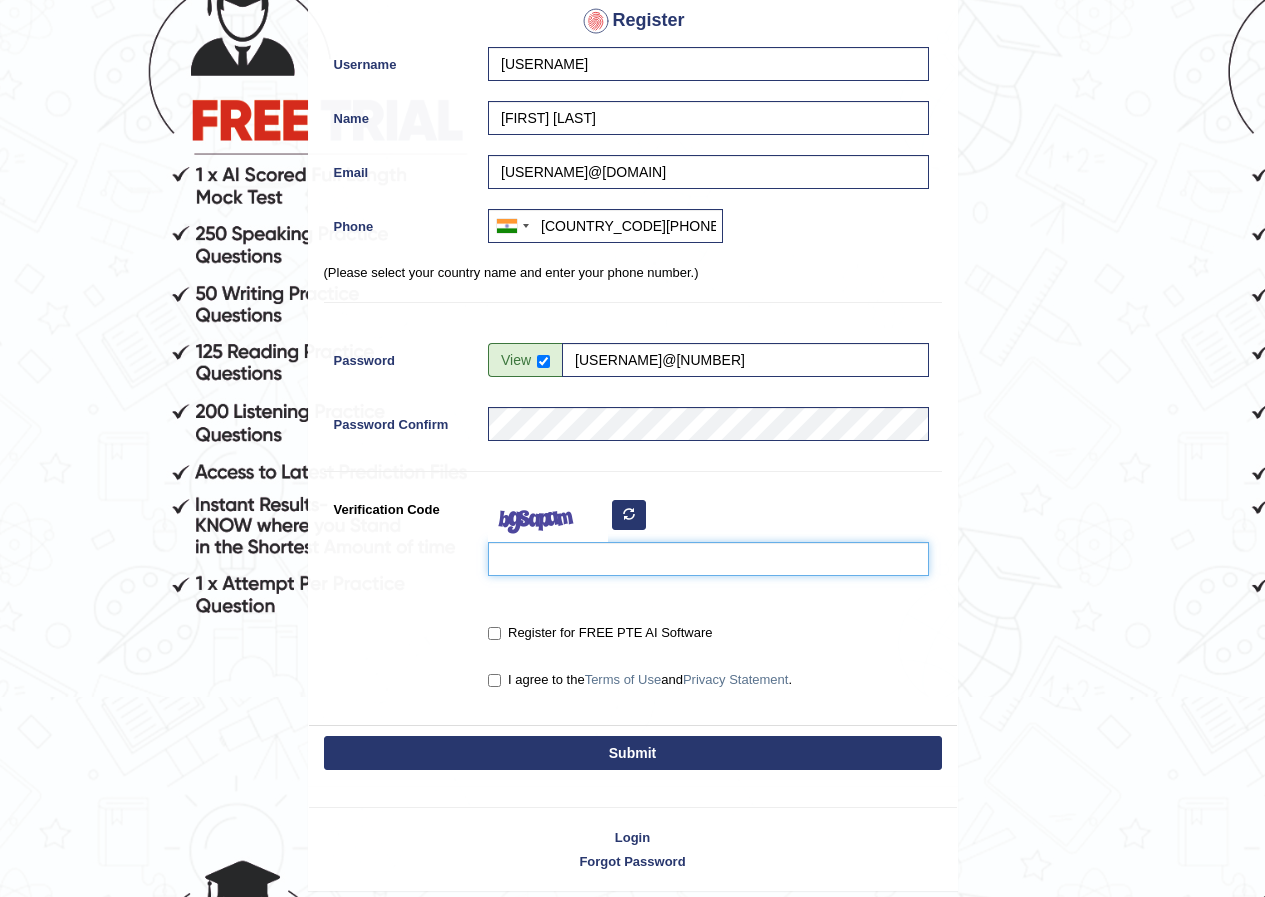 click on "Verification Code" at bounding box center [708, 559] 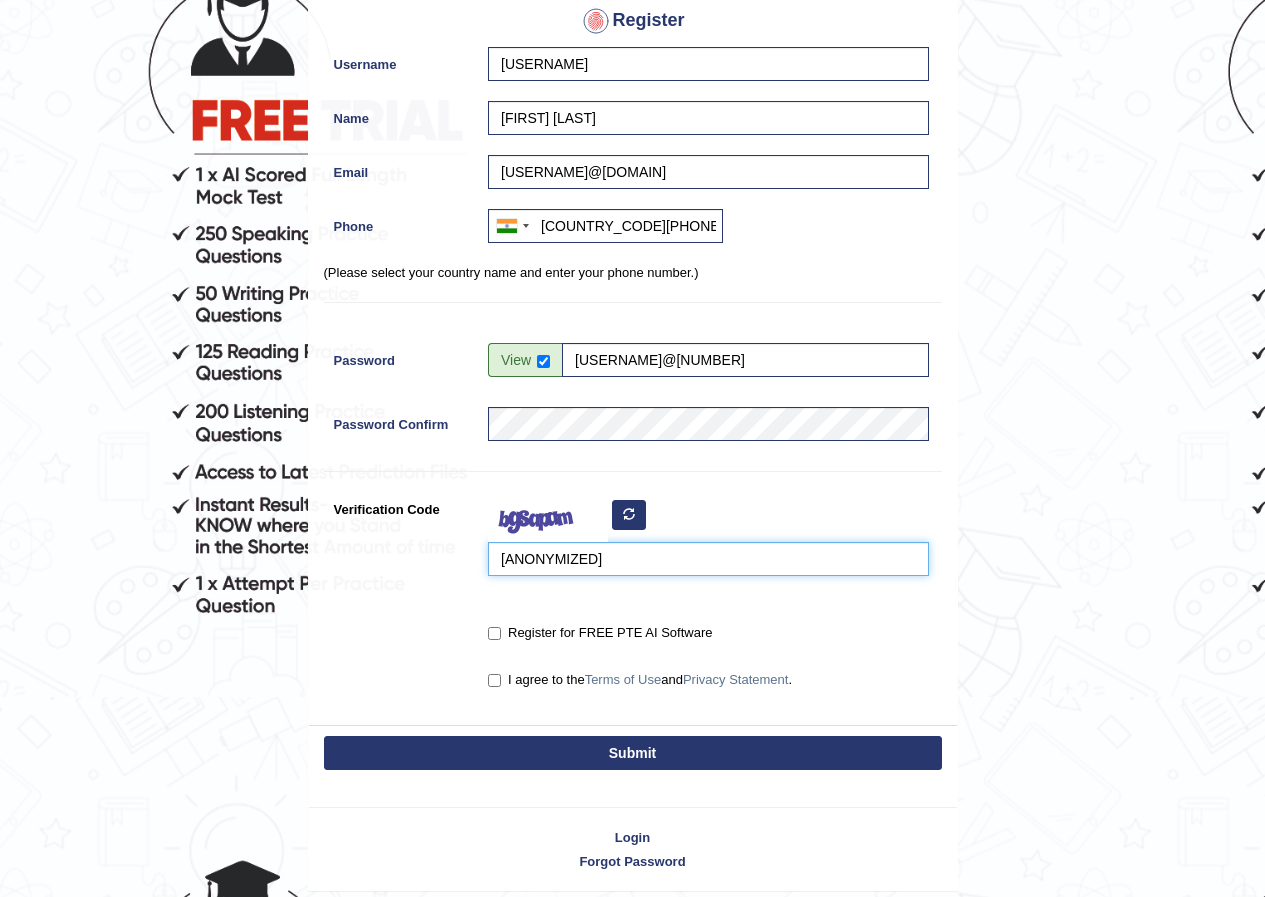 type on "hovhgo" 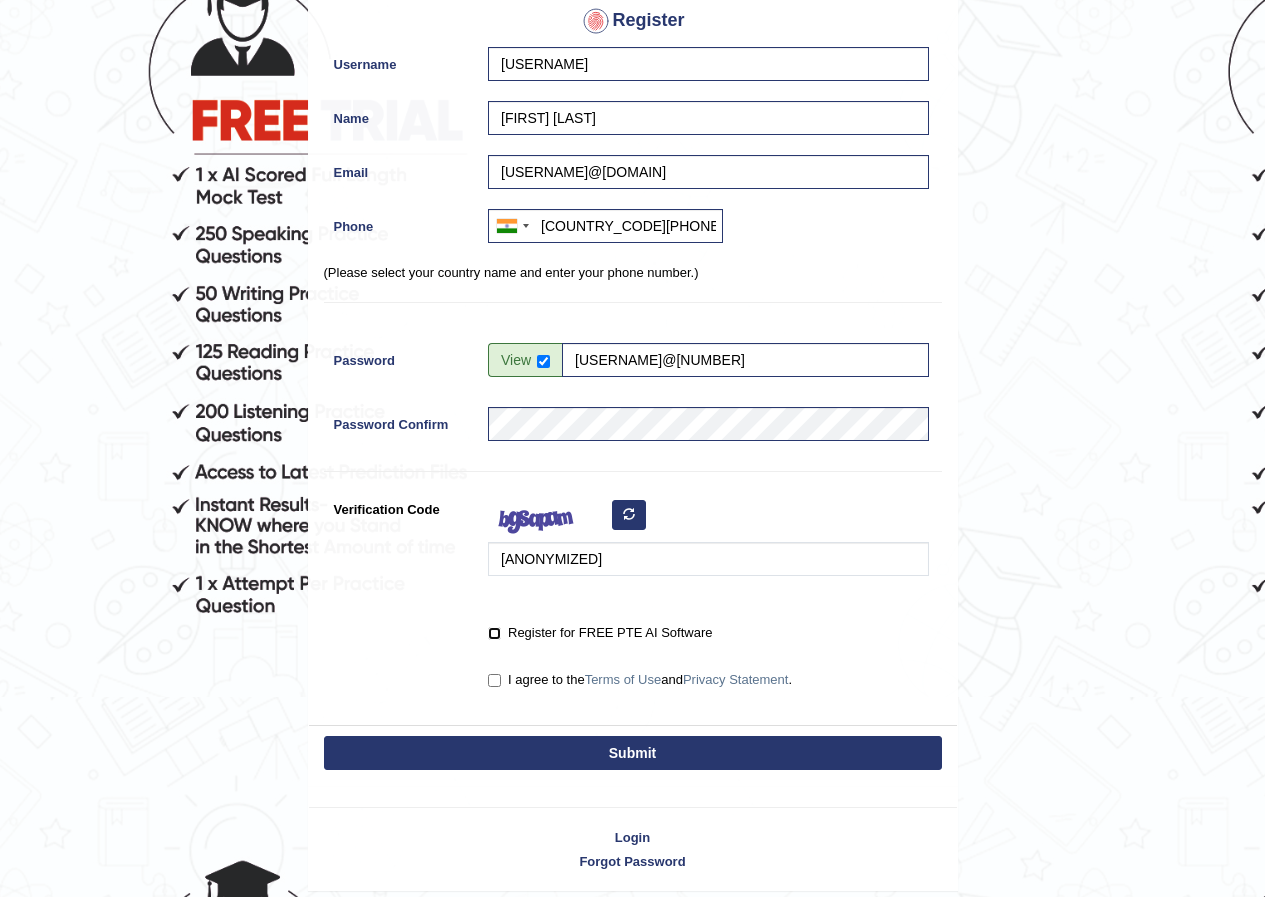 click on "Register for FREE PTE AI Software" at bounding box center [494, 633] 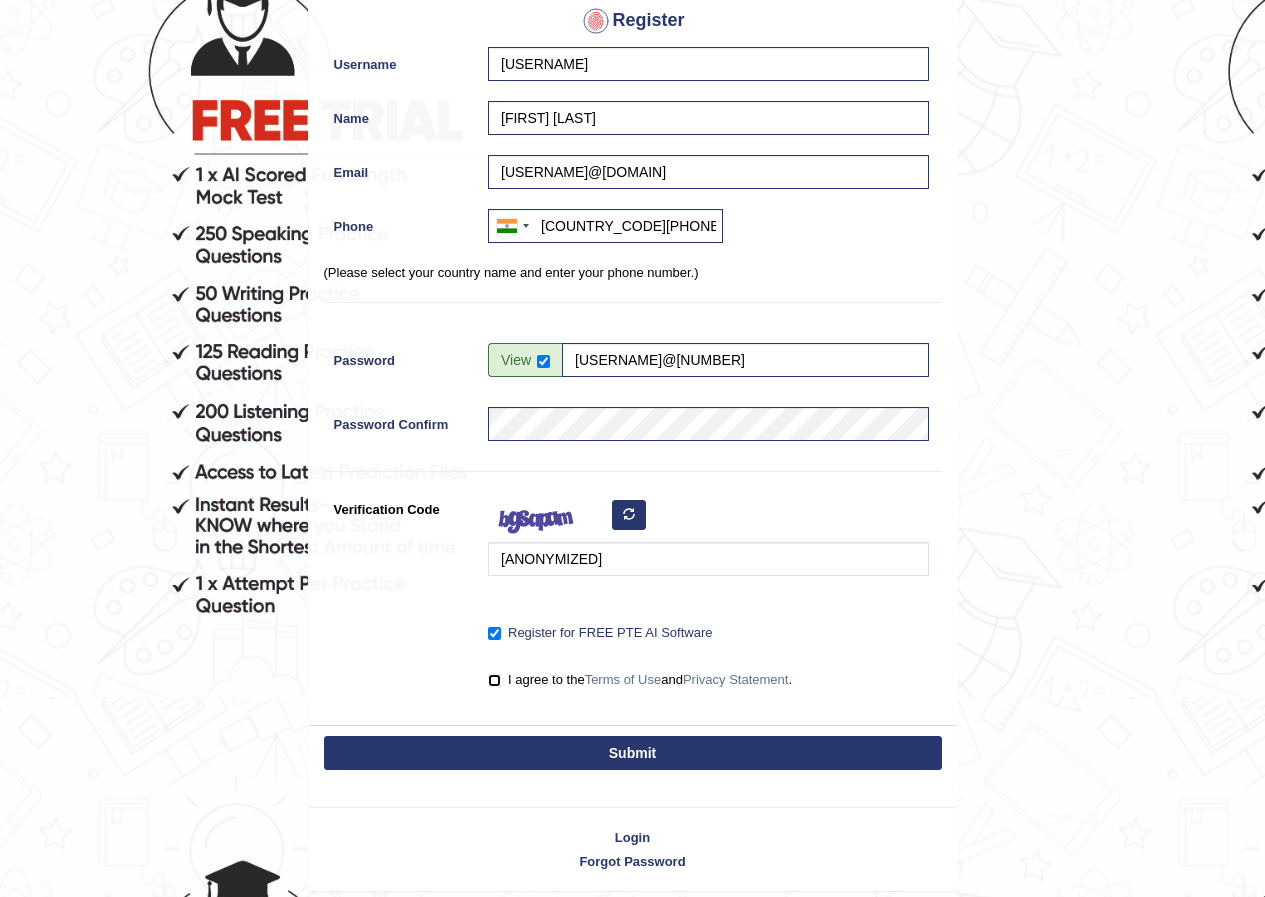click on "I agree to the  Terms of Use  and  Privacy Statement ." at bounding box center (494, 680) 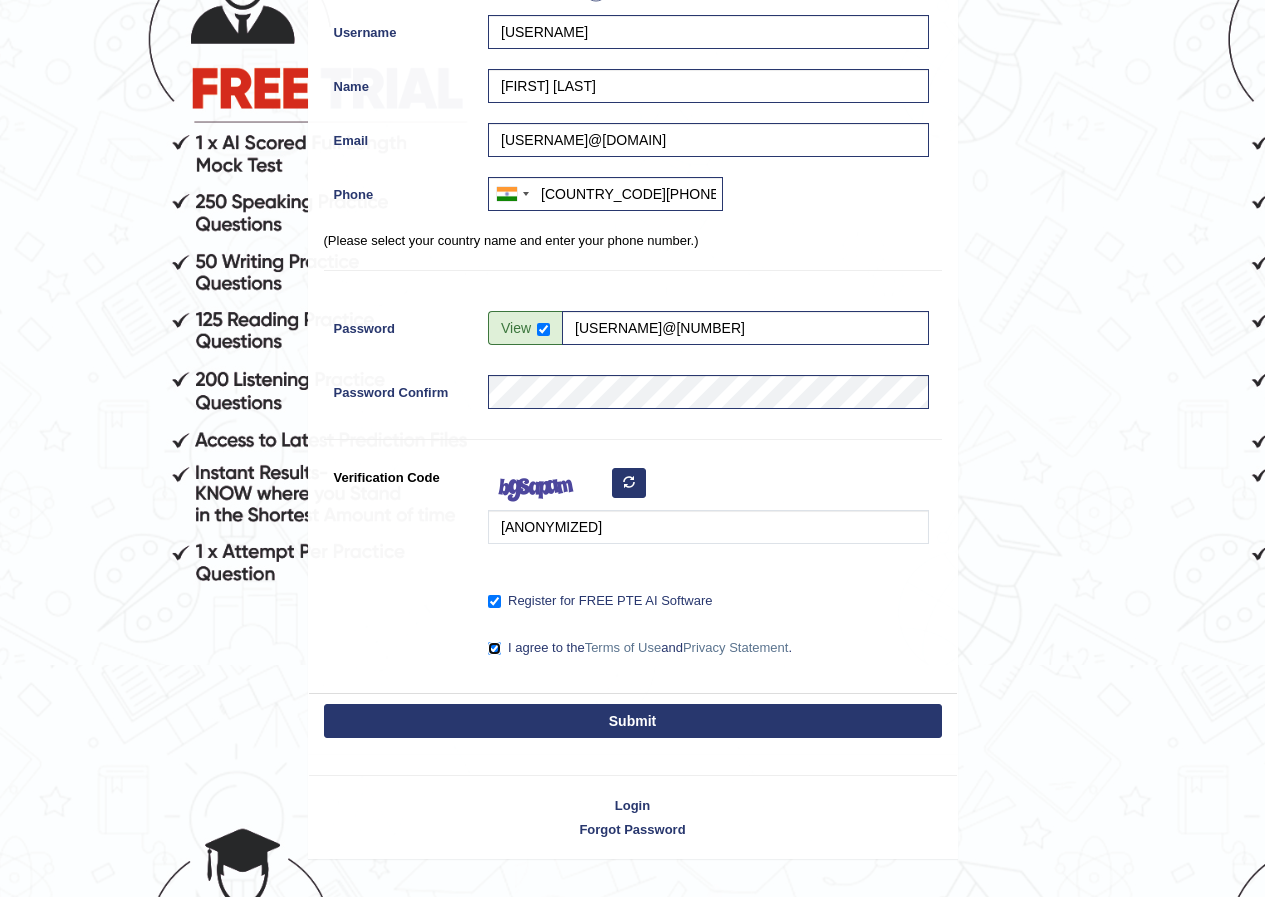 scroll, scrollTop: 276, scrollLeft: 0, axis: vertical 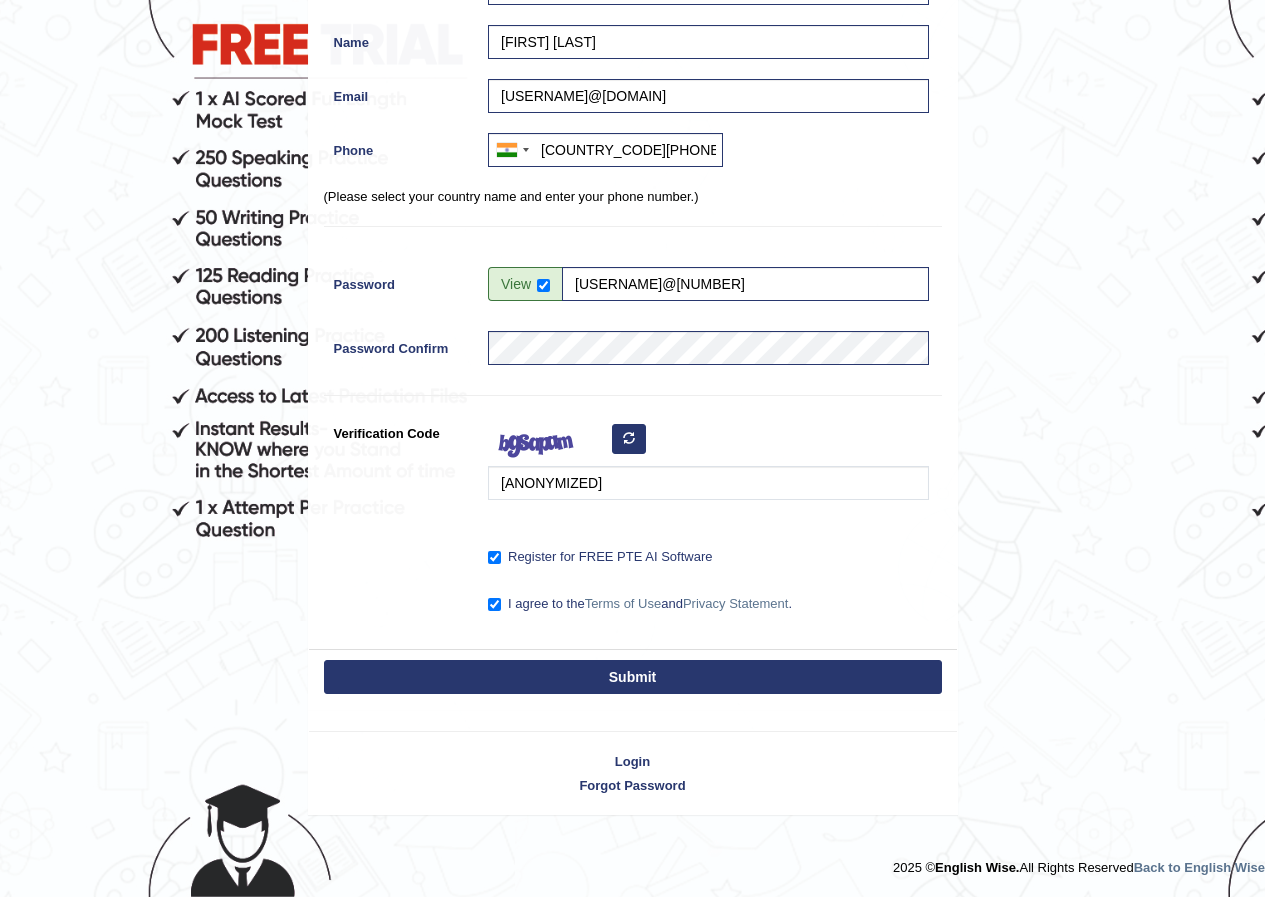 click on "Submit" at bounding box center [633, 677] 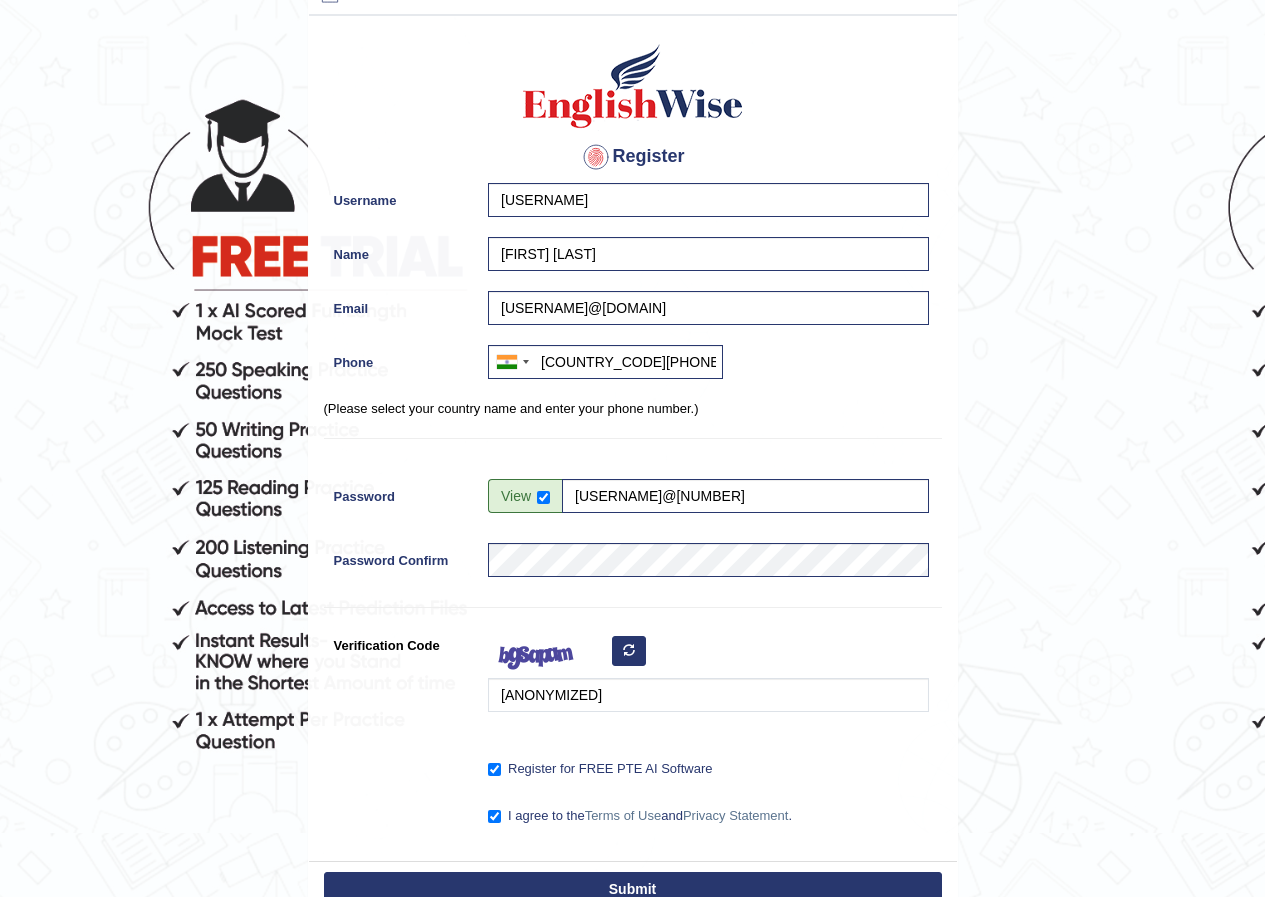 scroll, scrollTop: 0, scrollLeft: 0, axis: both 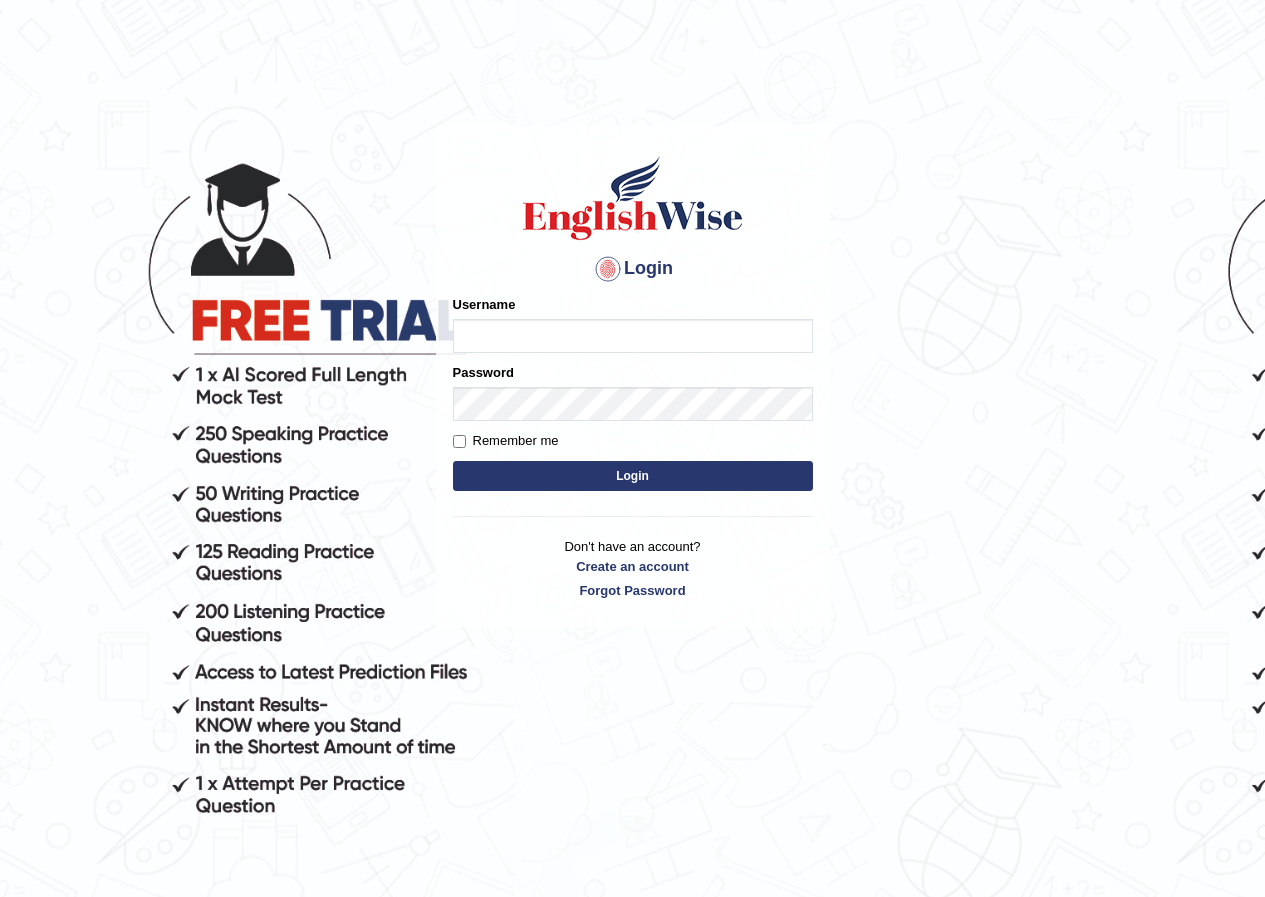 click on "Username" at bounding box center (633, 336) 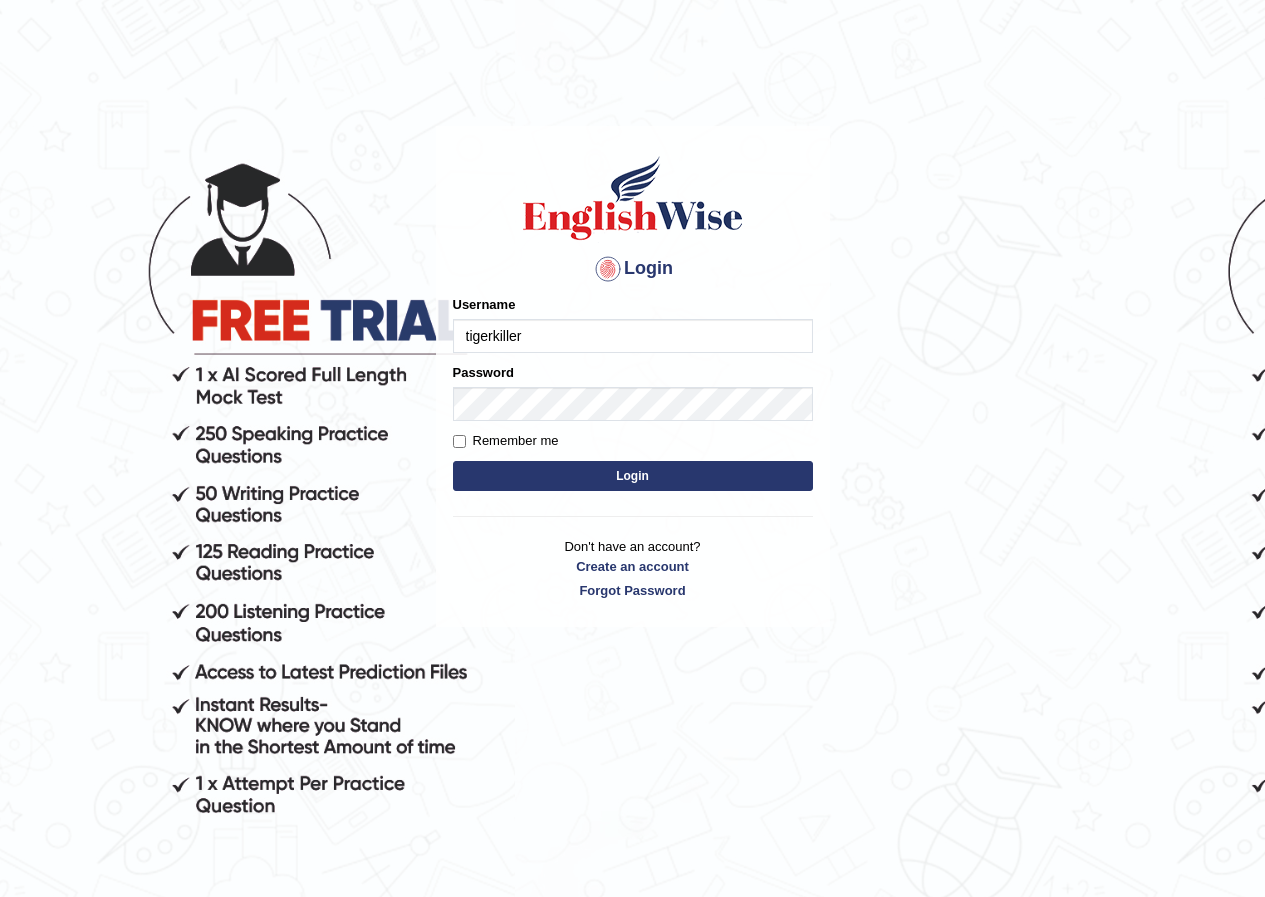 type on "tigerkiller" 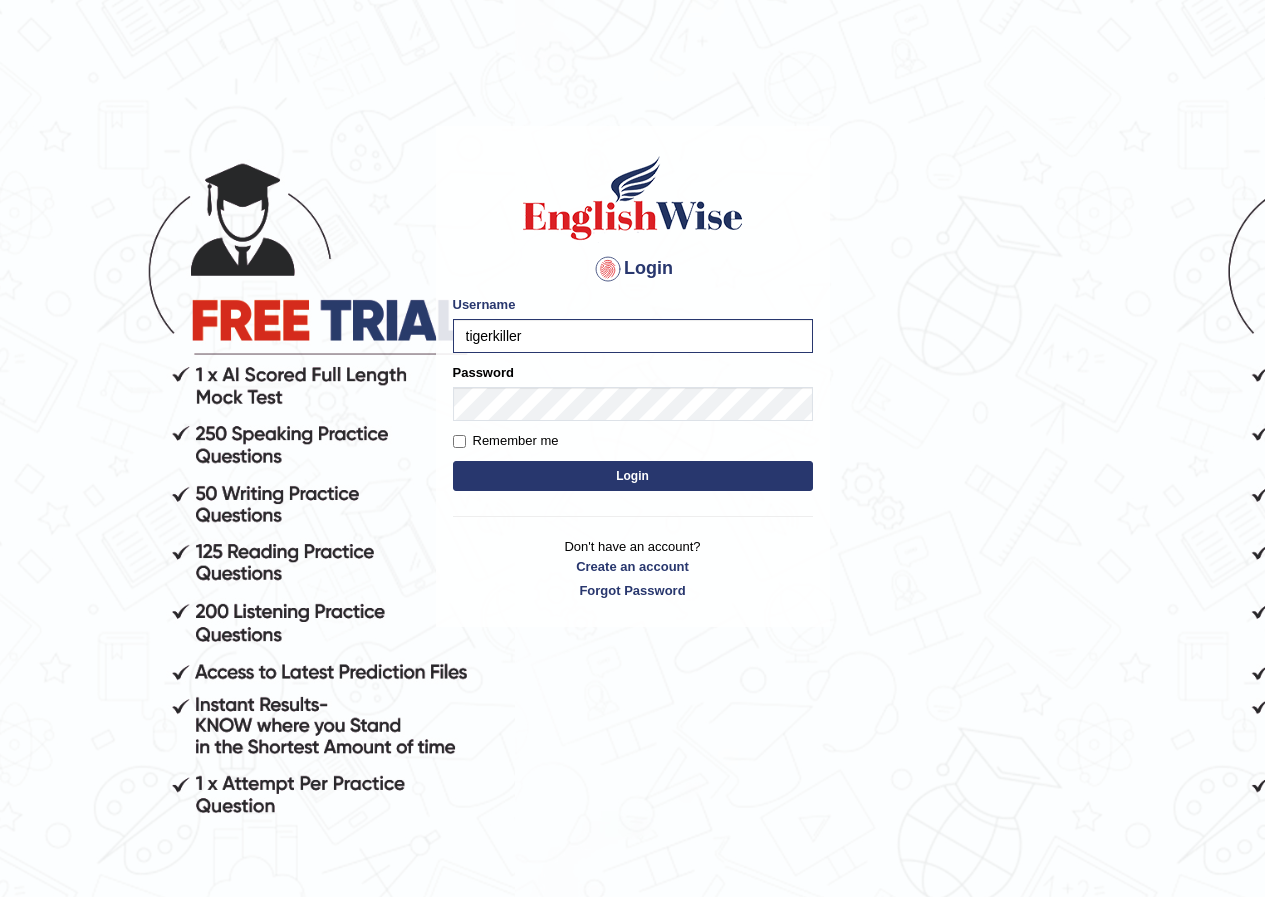 click on "Remember me" at bounding box center (506, 441) 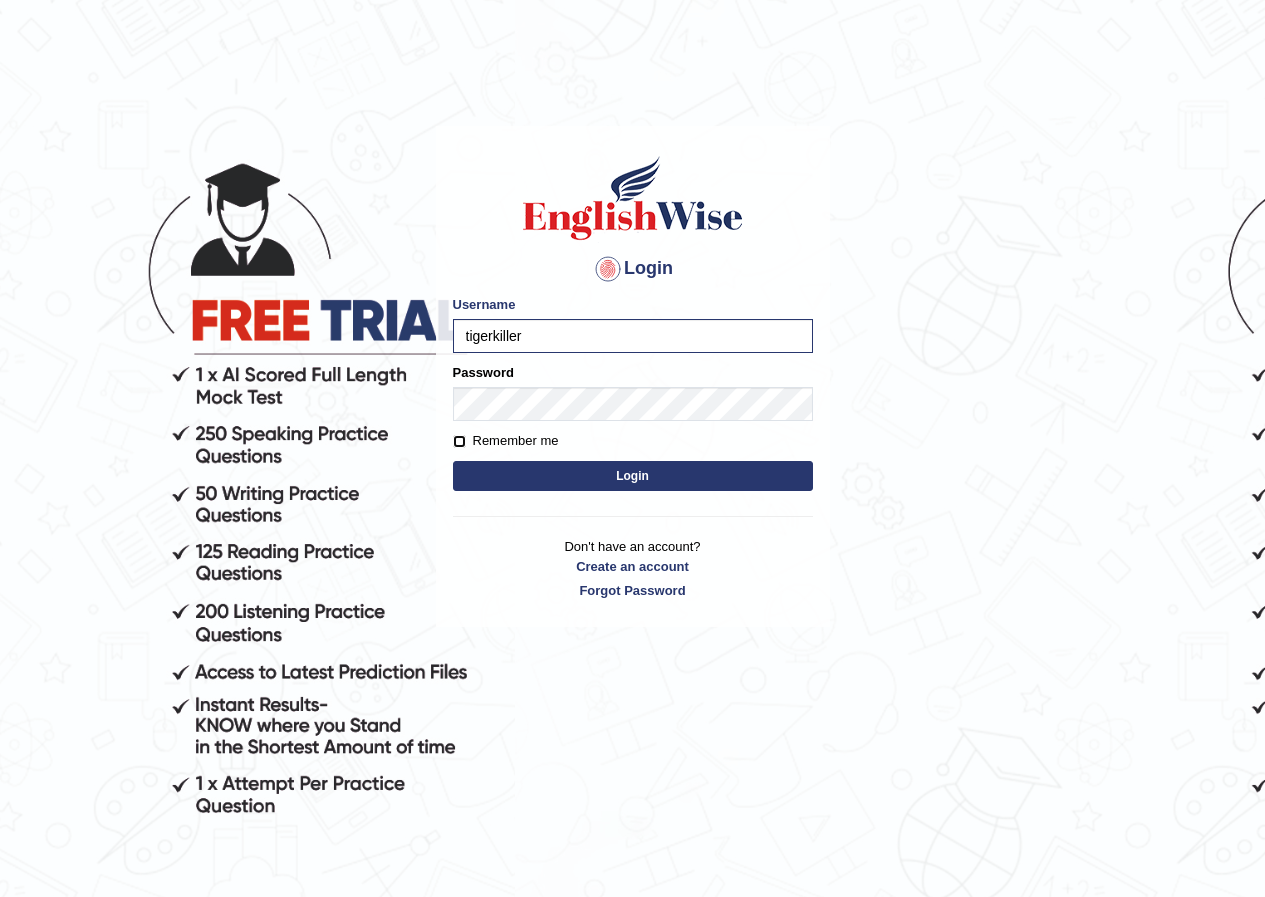 click on "Remember me" at bounding box center (459, 441) 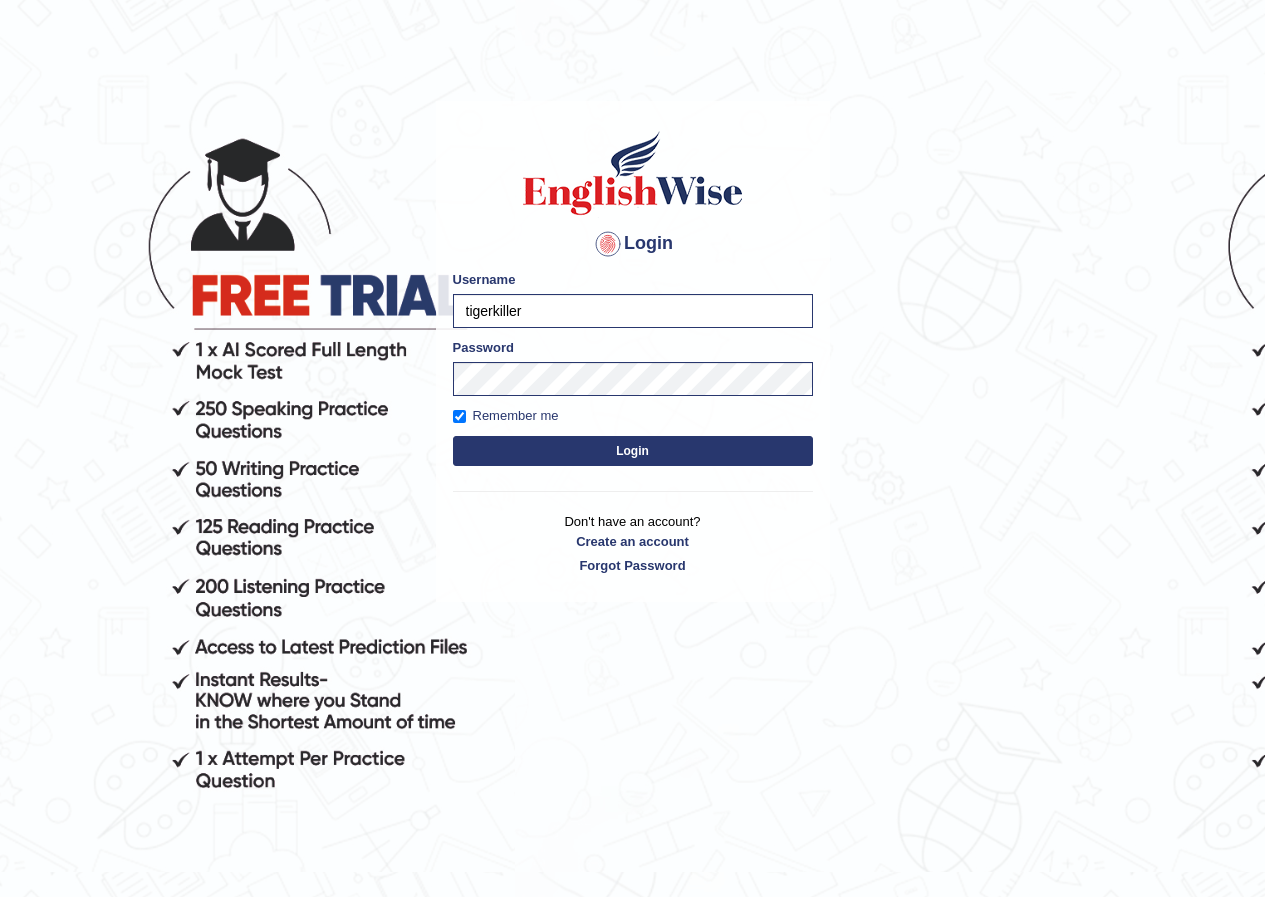 scroll, scrollTop: 0, scrollLeft: 0, axis: both 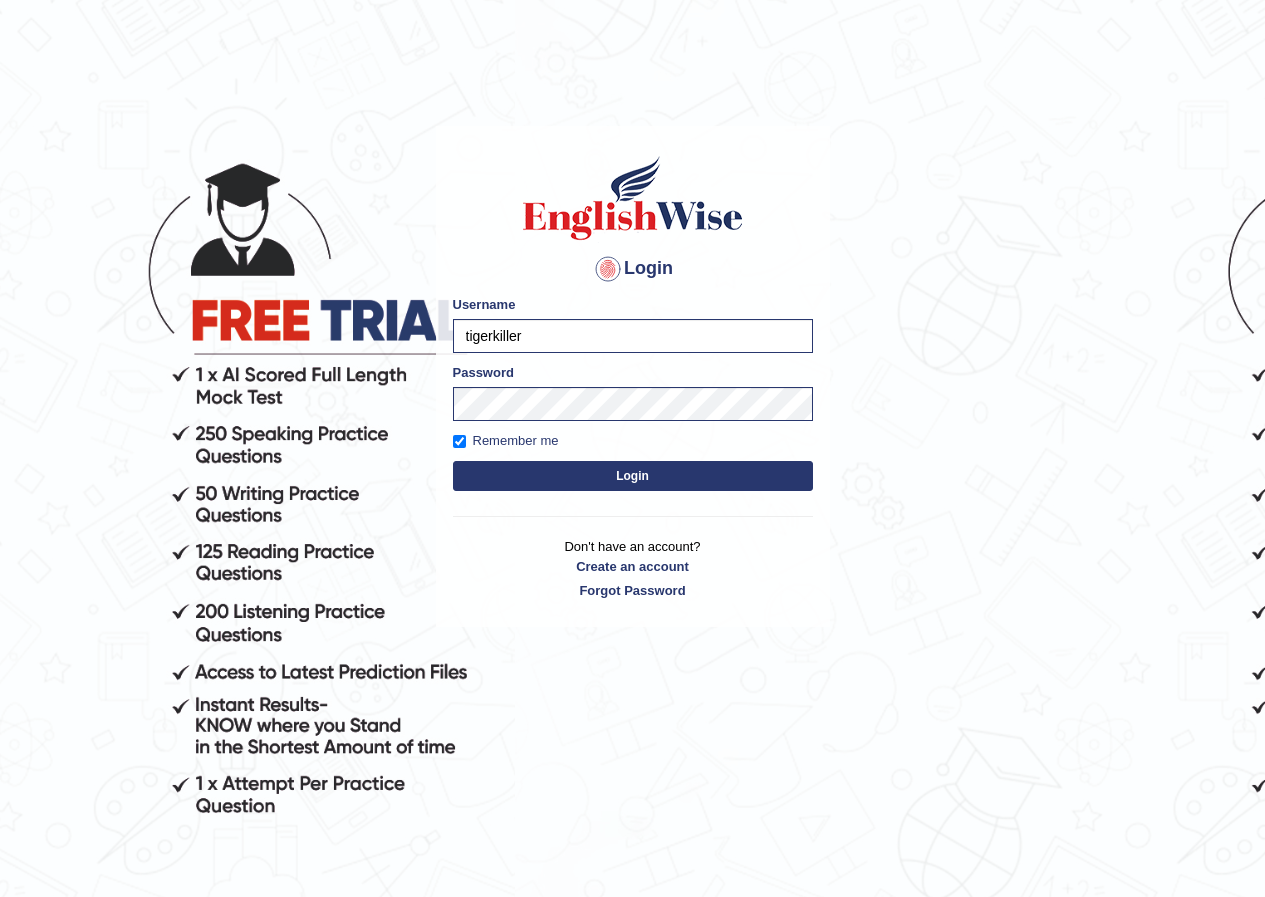 click on "Login" at bounding box center (633, 476) 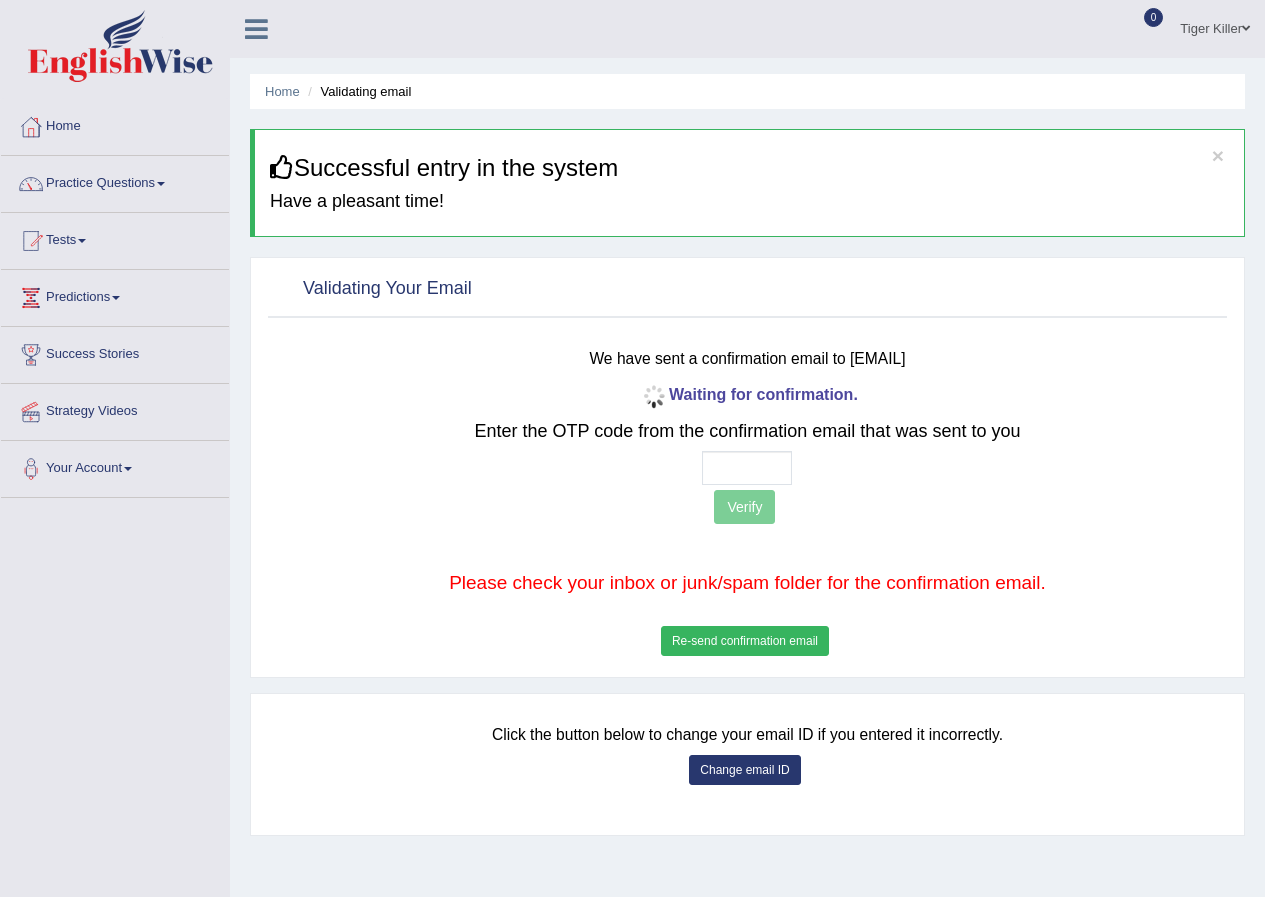 scroll, scrollTop: 0, scrollLeft: 0, axis: both 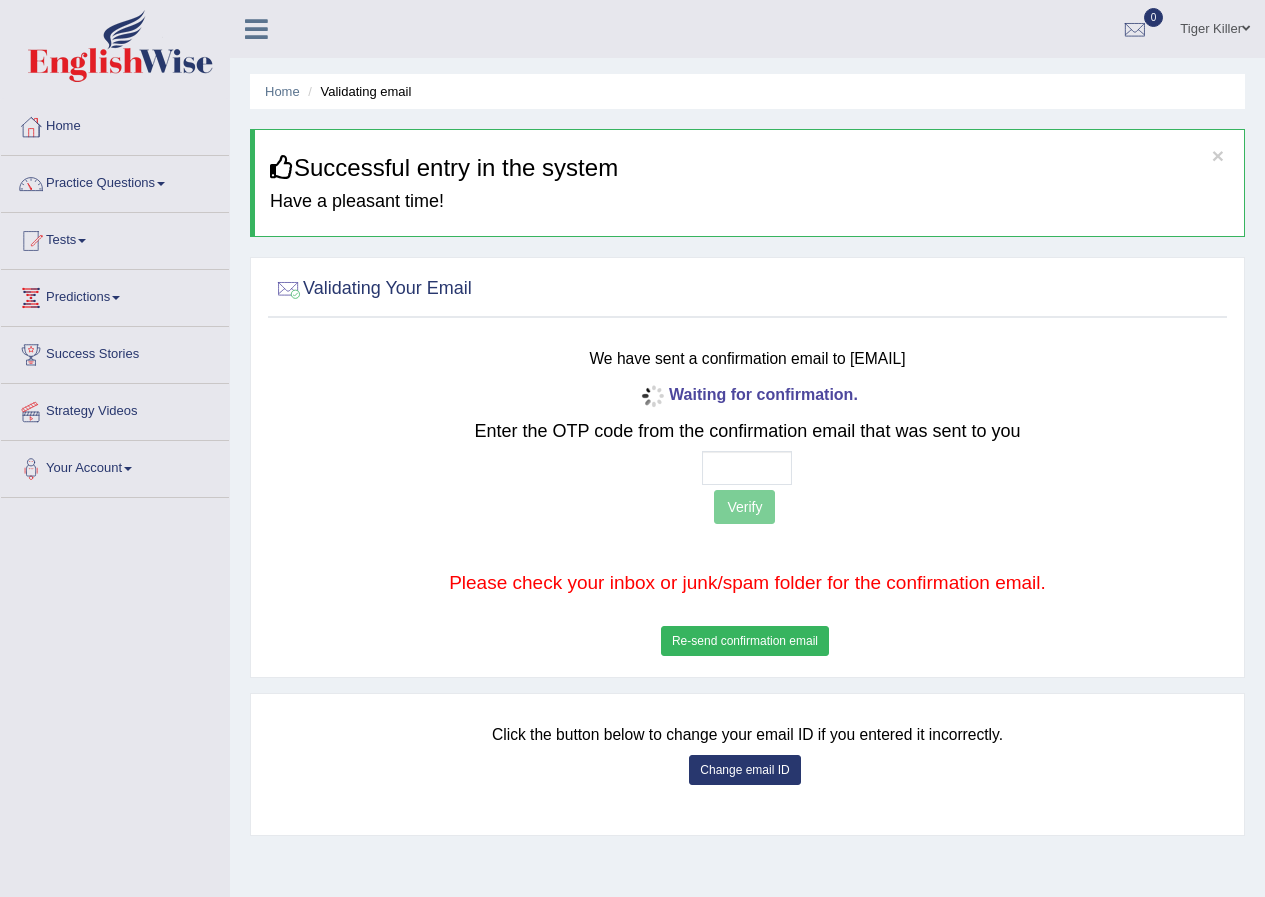 click on "Re-send confirmation email" at bounding box center [745, 641] 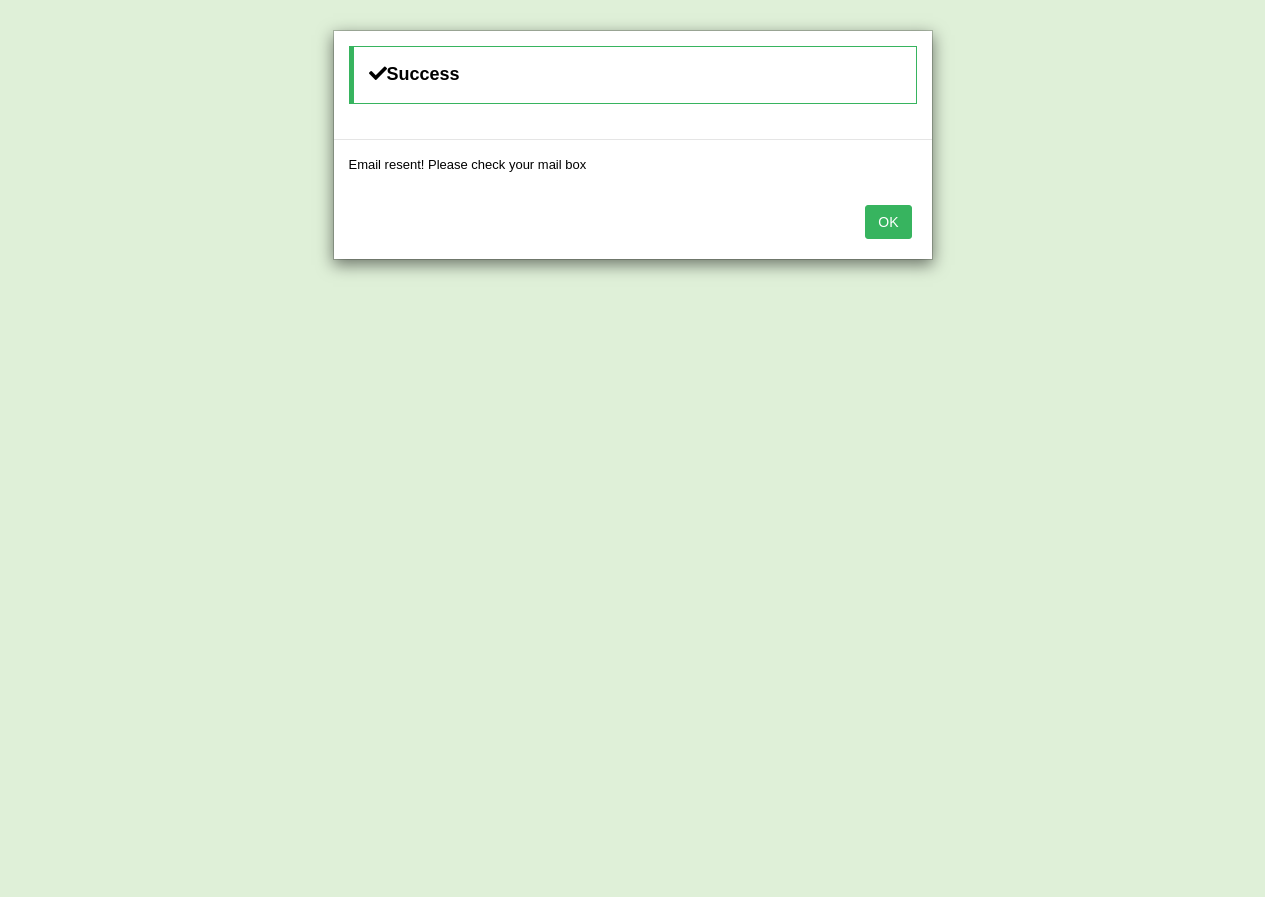 click on "OK" at bounding box center [888, 222] 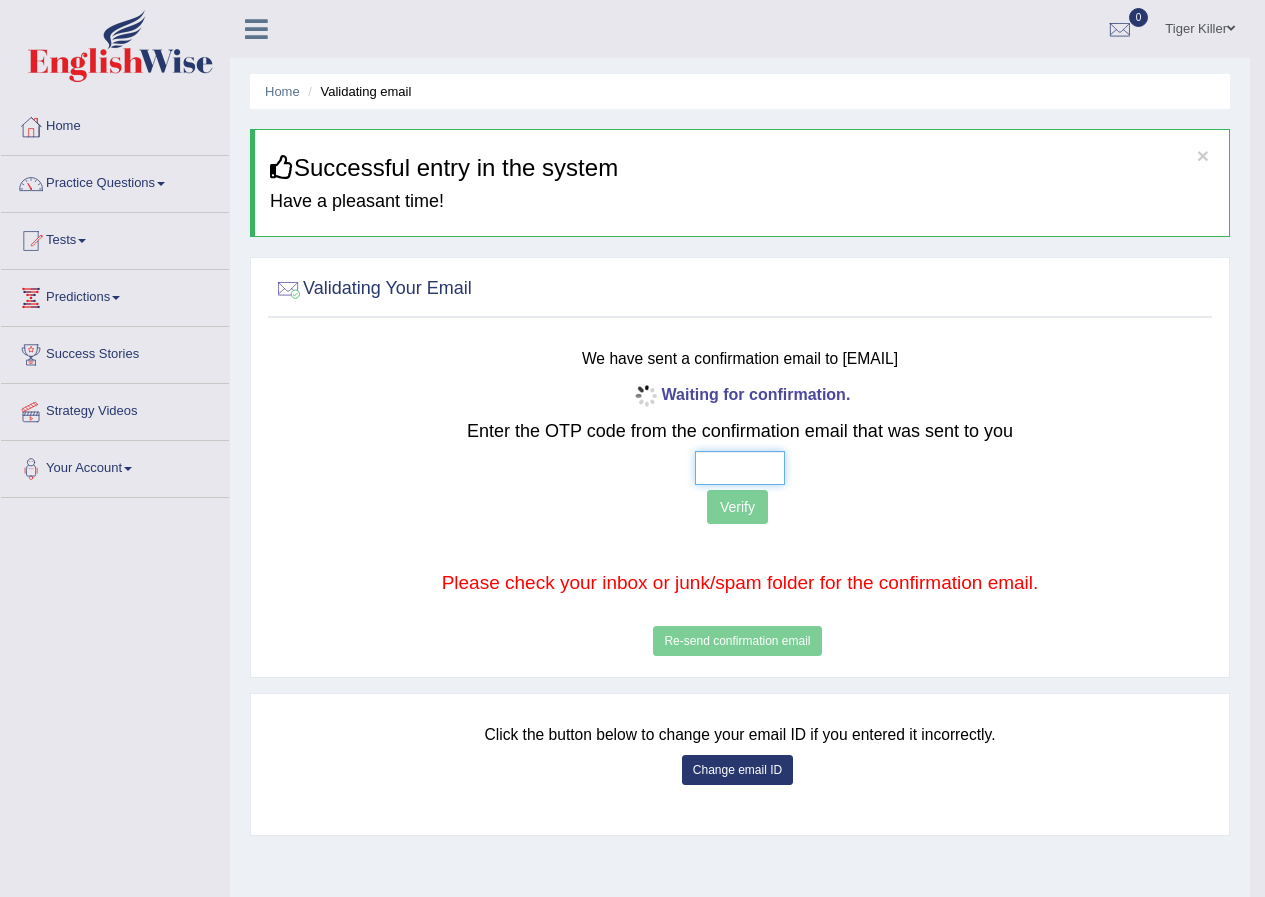 click at bounding box center (740, 468) 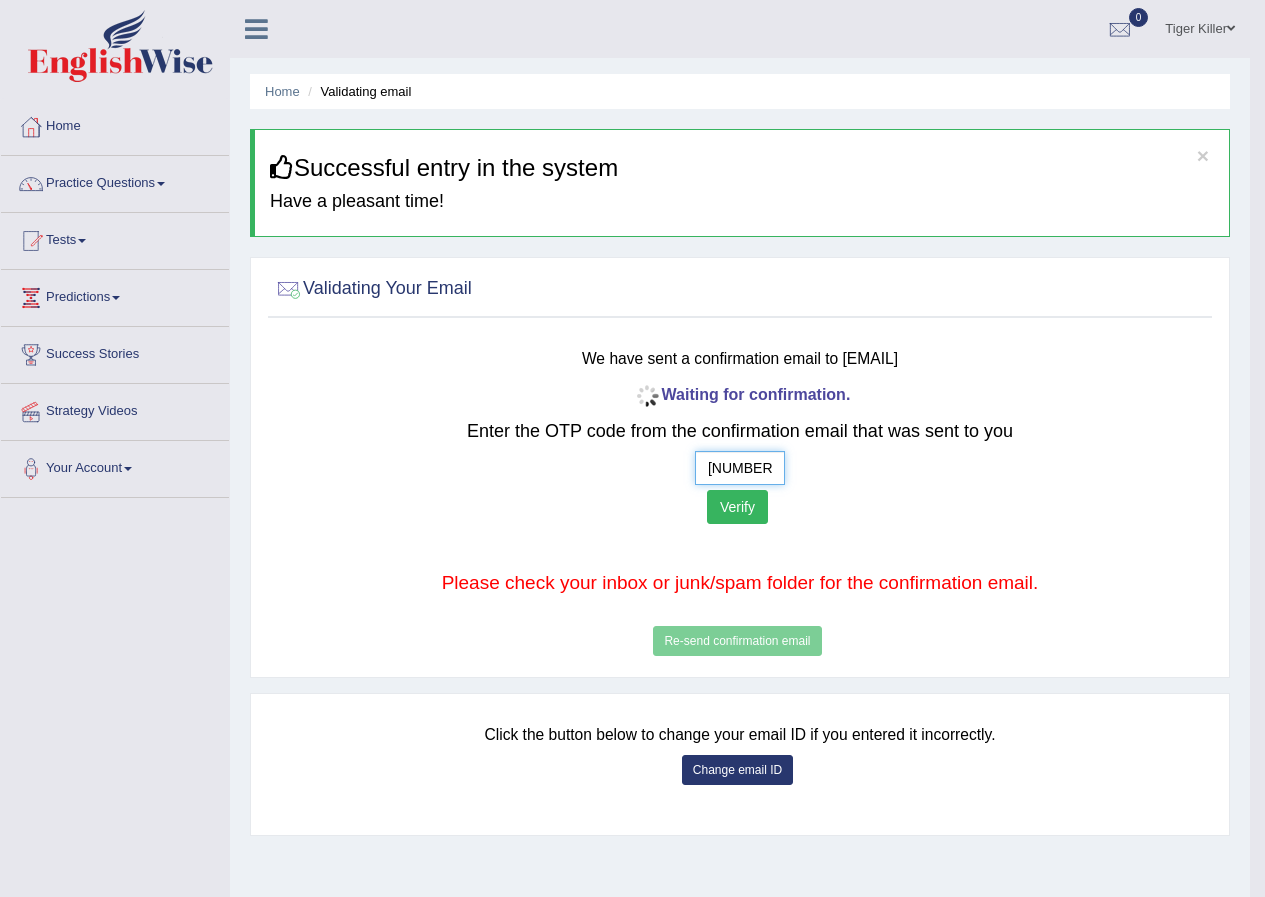 type on "9  9  8  1" 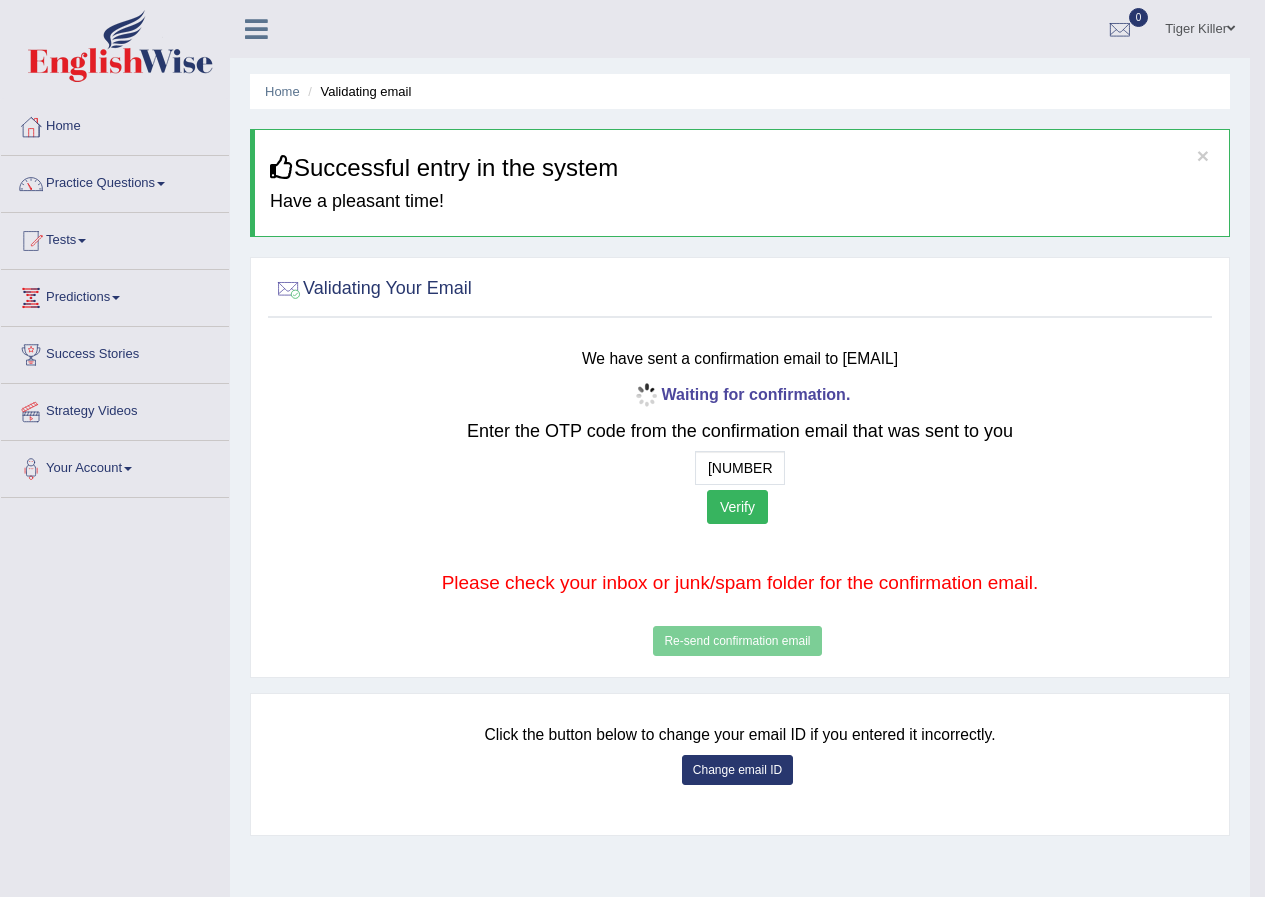 click on "Verify" at bounding box center (737, 507) 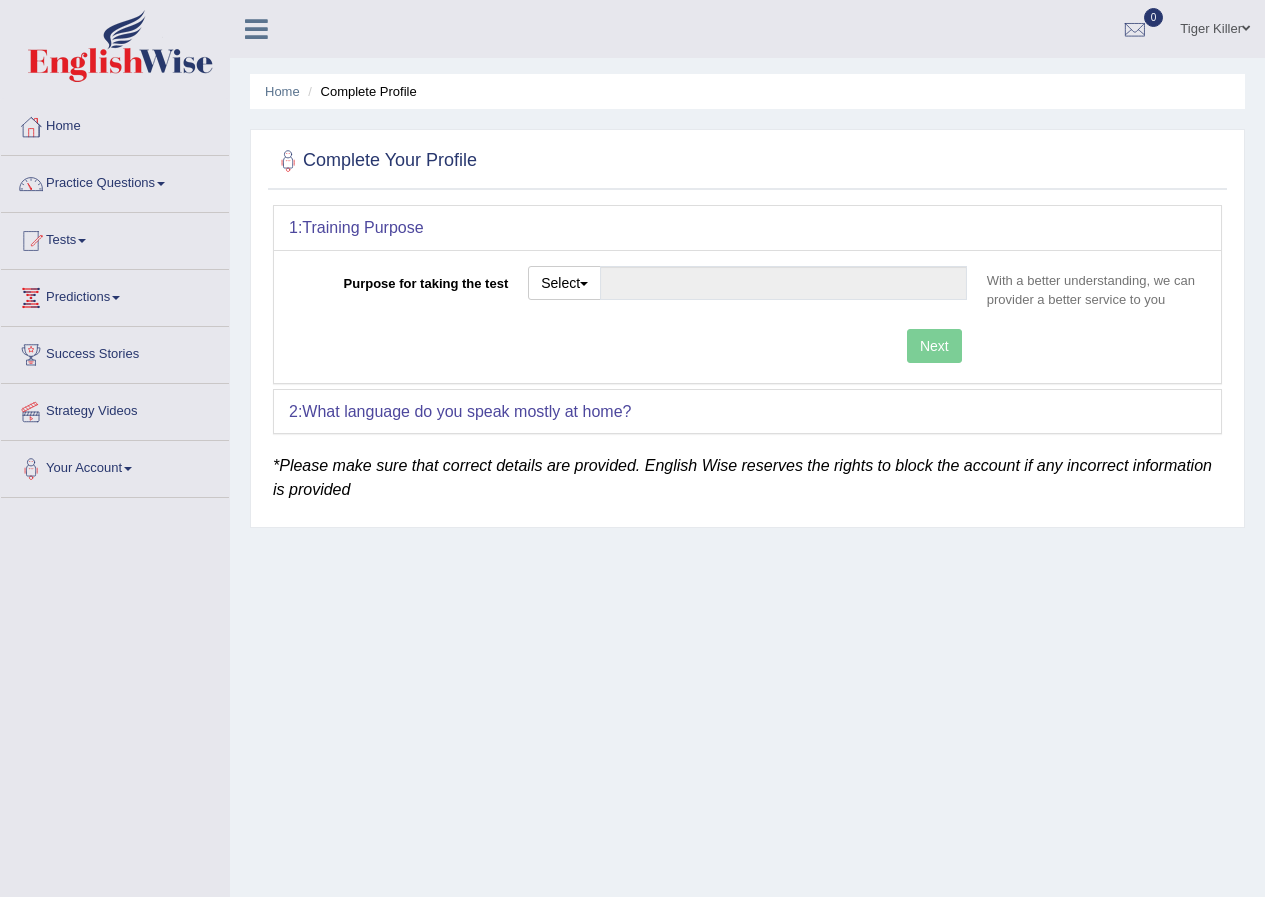 scroll, scrollTop: 0, scrollLeft: 0, axis: both 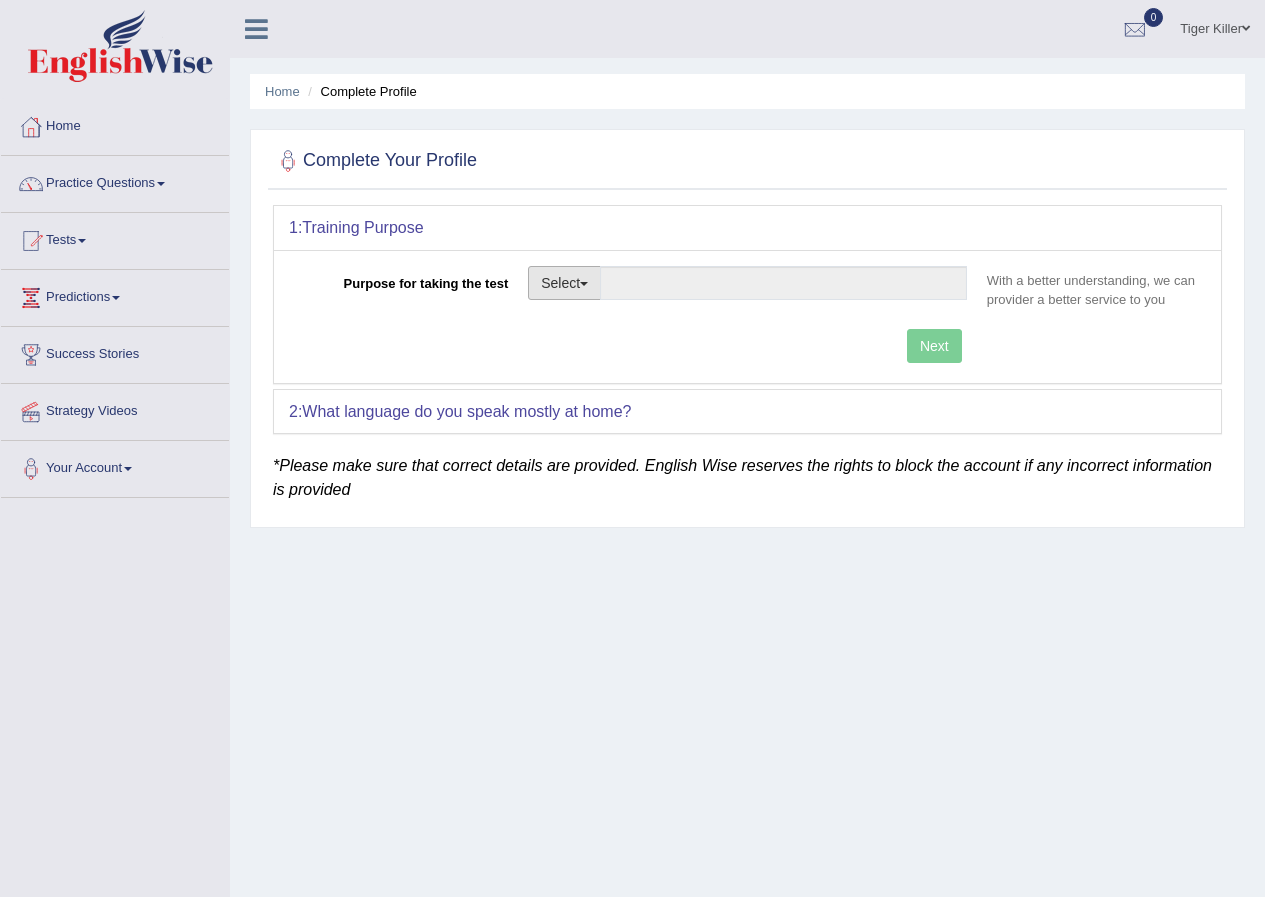 click on "Select" at bounding box center [564, 283] 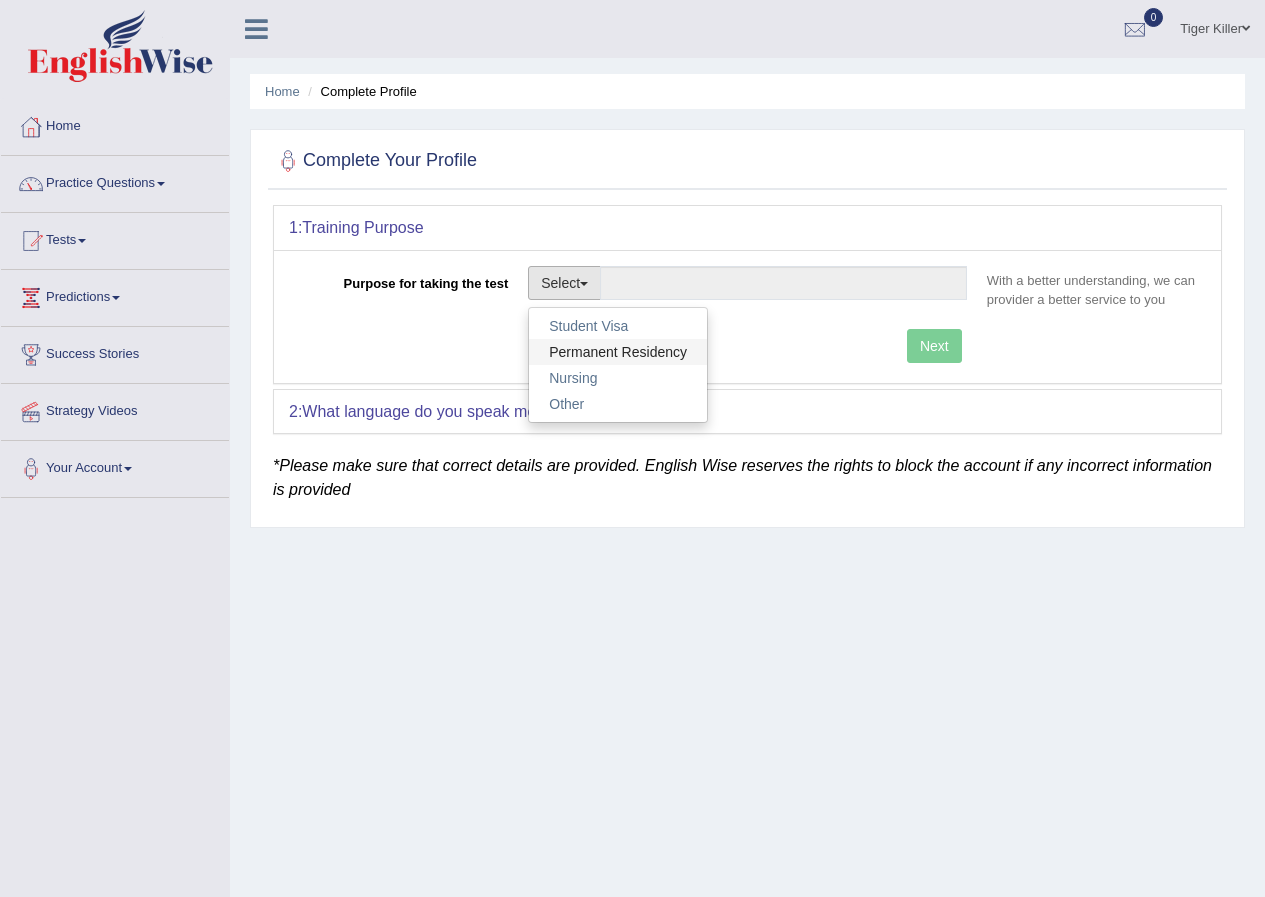 click on "Permanent Residency" at bounding box center [618, 352] 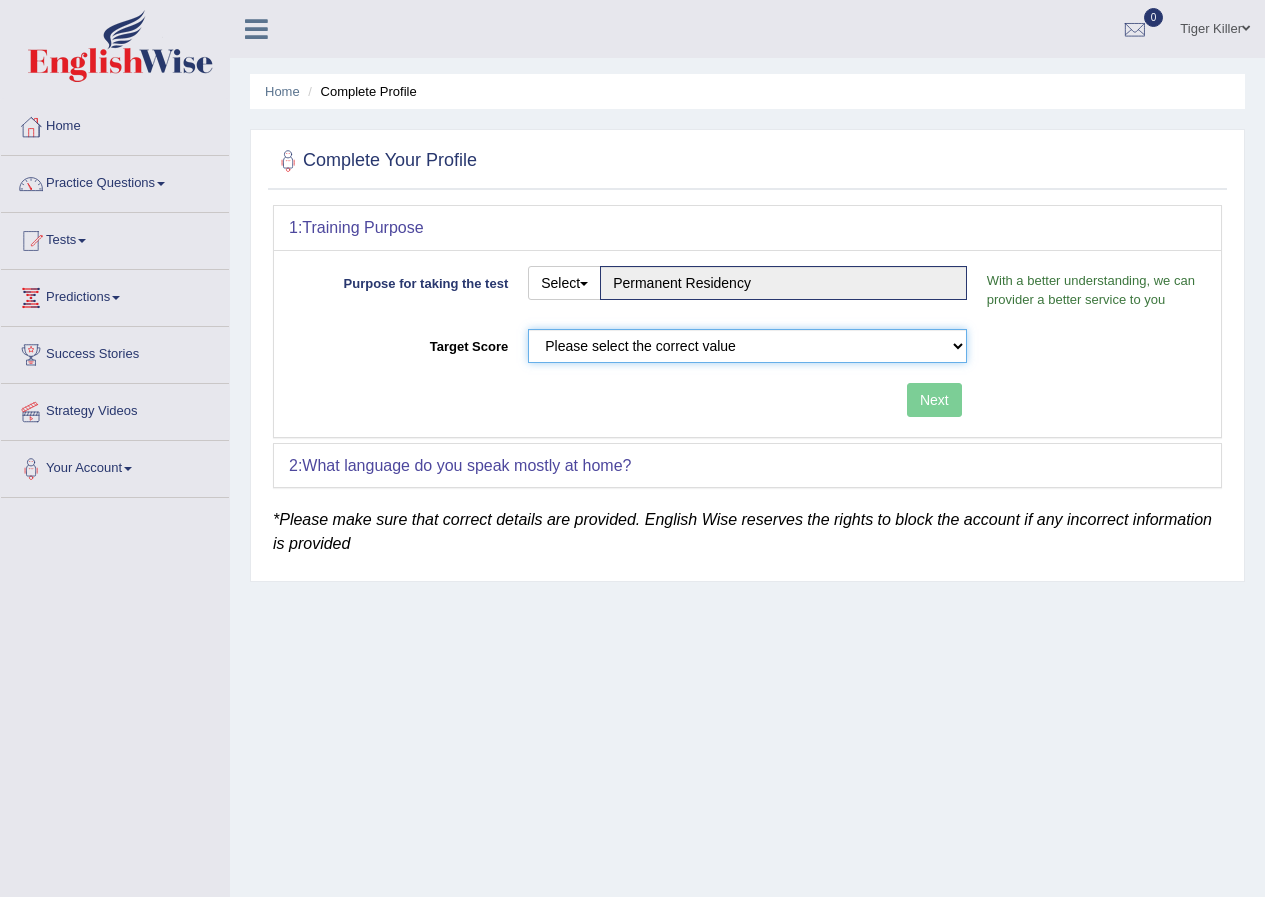 click on "Please select the correct value
50 (6 bands)
58 (6.5 bands)
65 (7 bands)
79 (8 bands)" at bounding box center (747, 346) 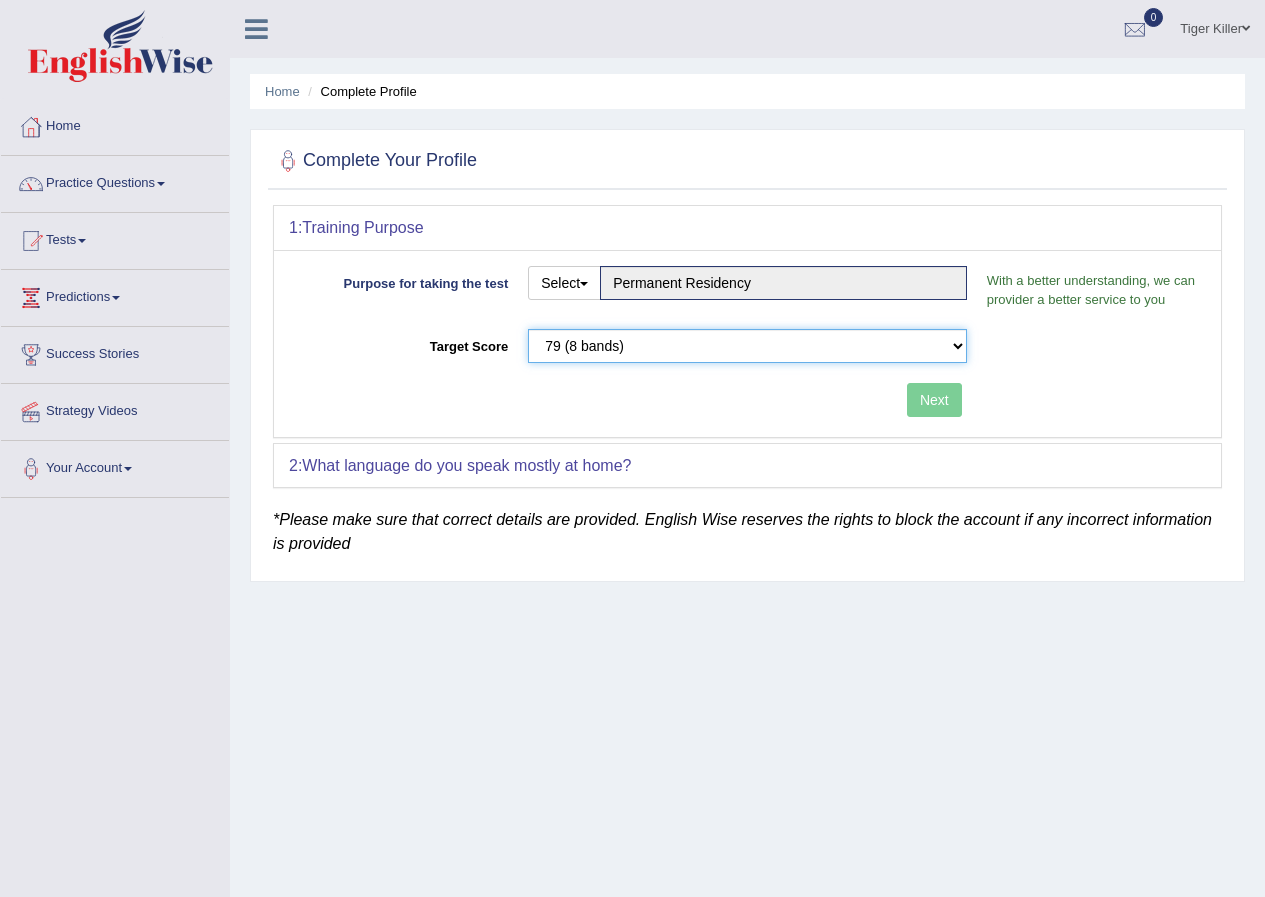 click on "Please select the correct value
50 (6 bands)
58 (6.5 bands)
65 (7 bands)
79 (8 bands)" at bounding box center (747, 346) 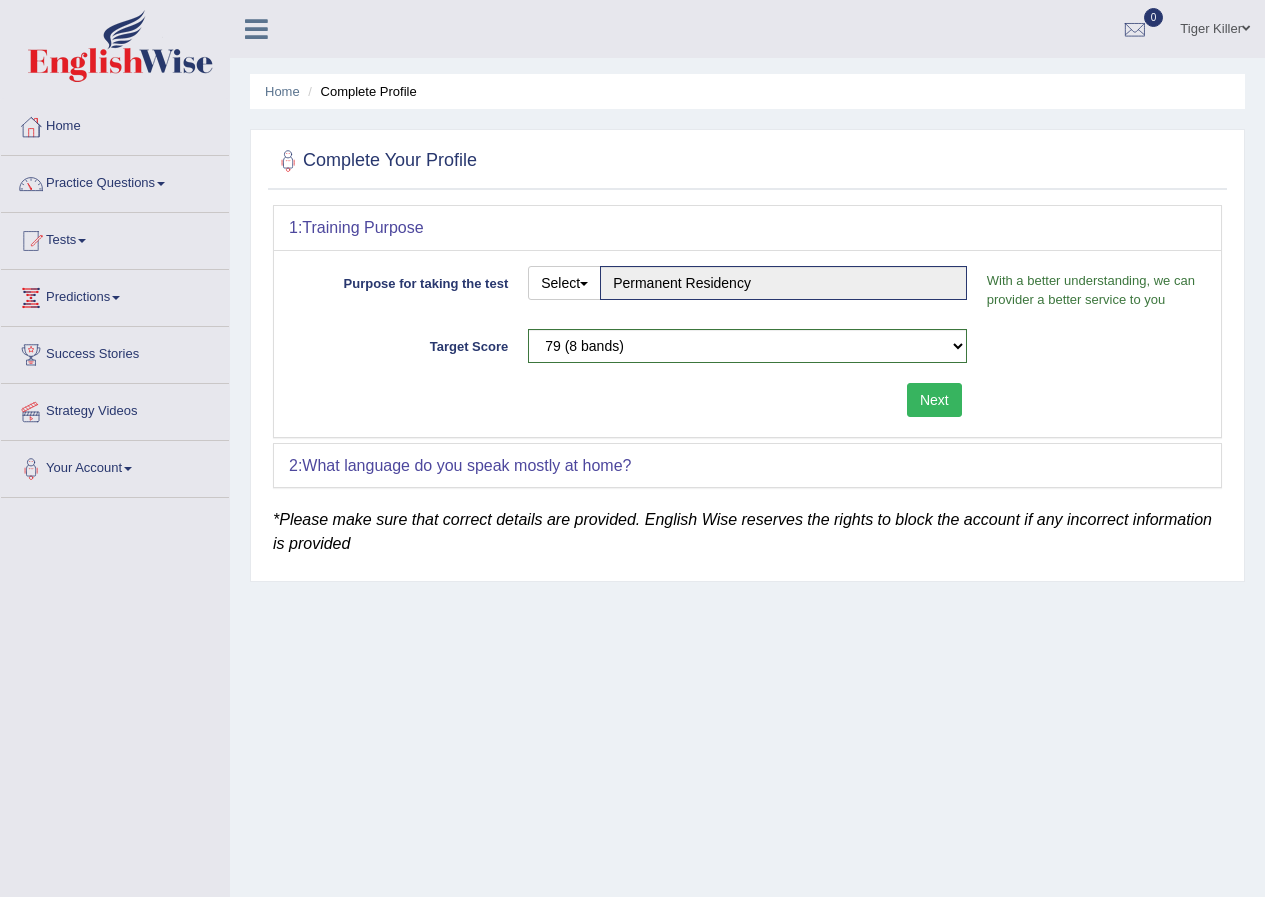 click on "Next" at bounding box center (633, 402) 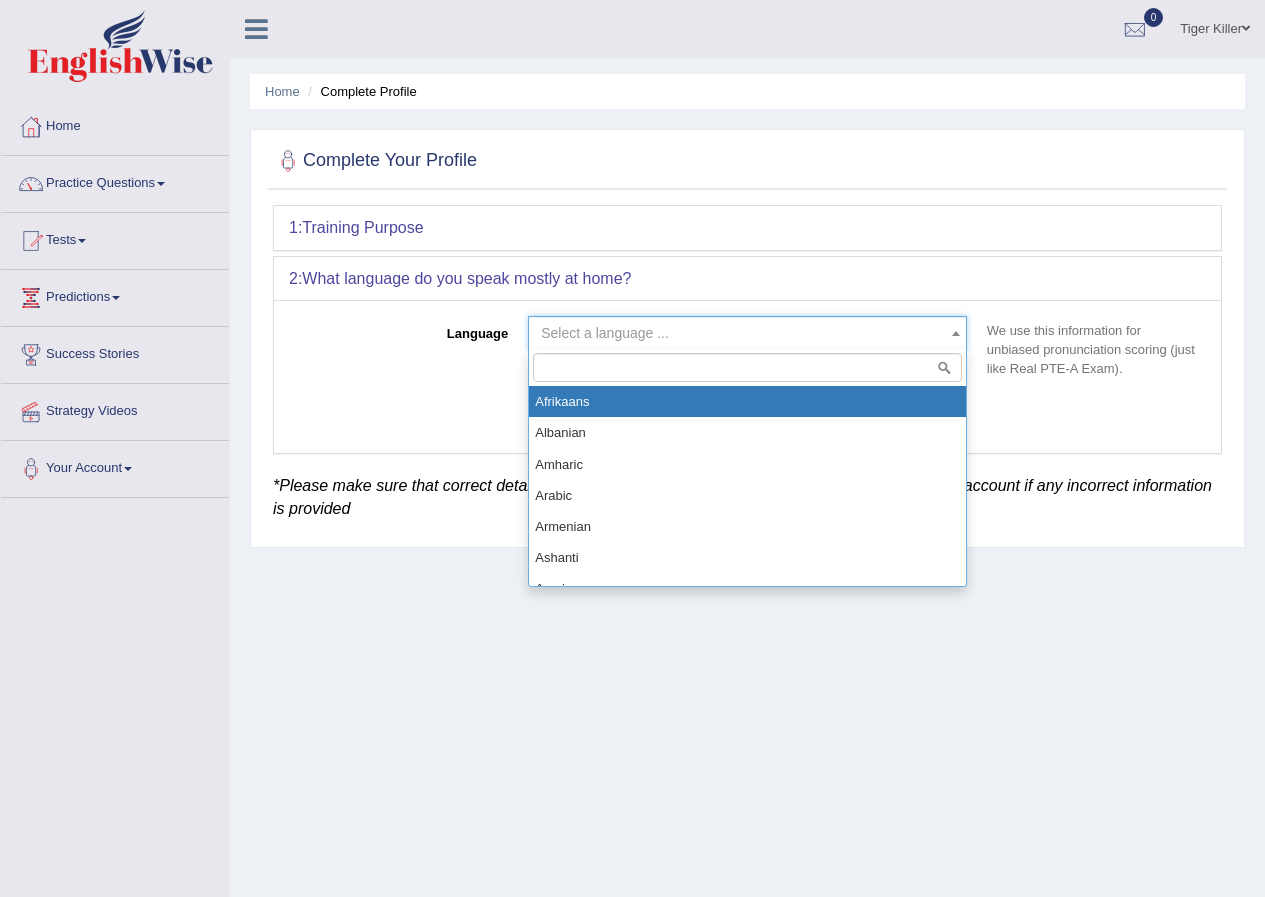 click on "Select a language ..." at bounding box center (741, 333) 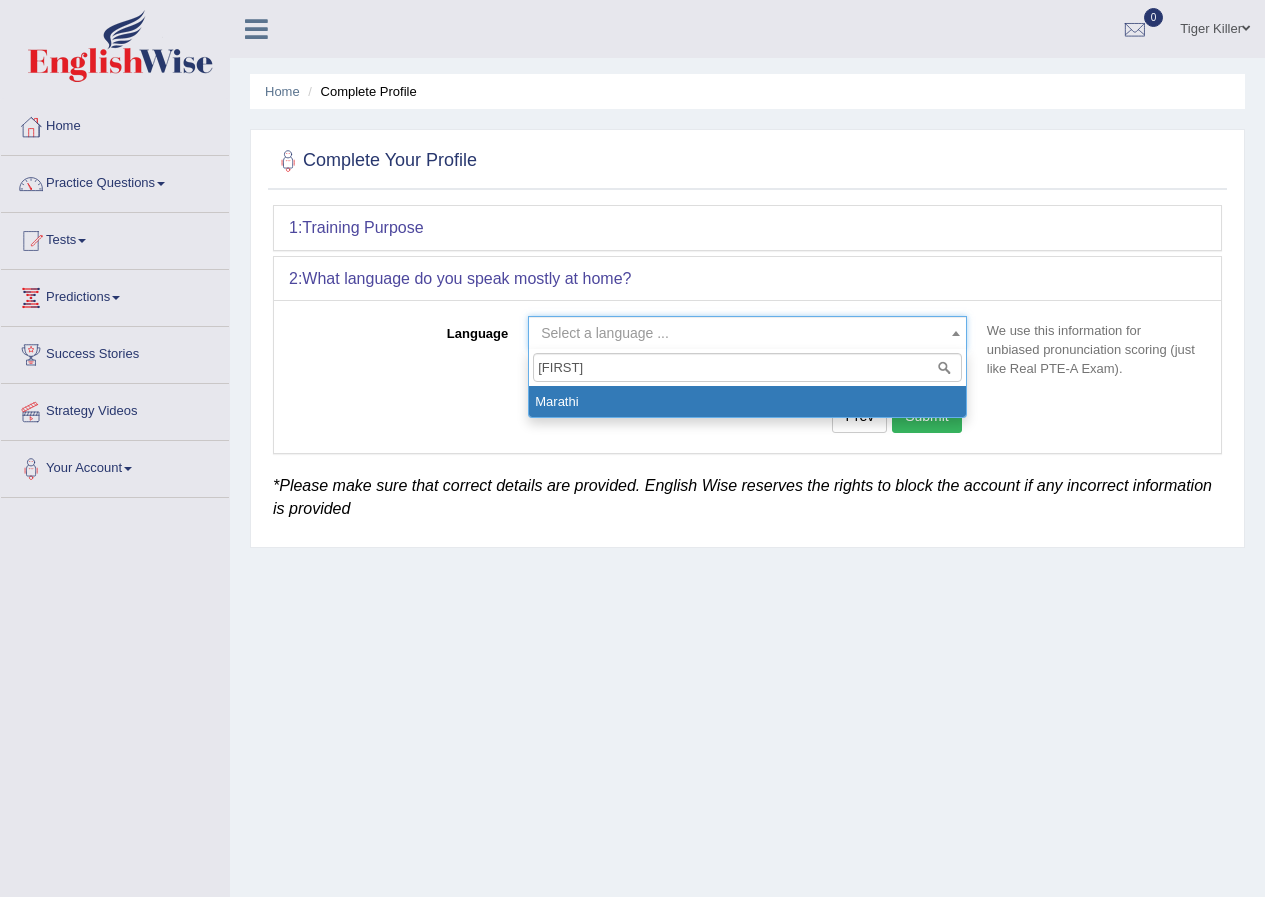 type on "[FIRST]" 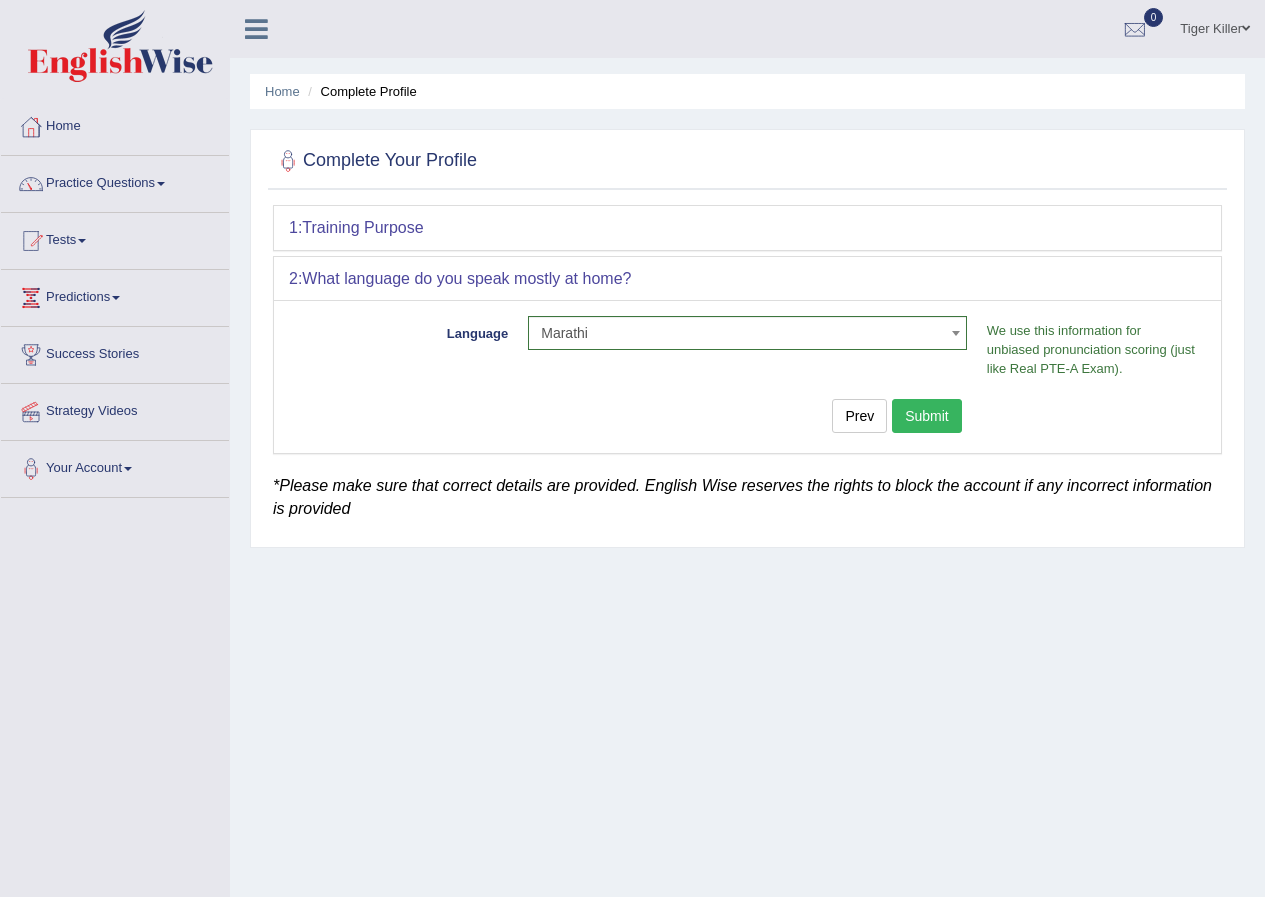 click on "Submit" at bounding box center (927, 416) 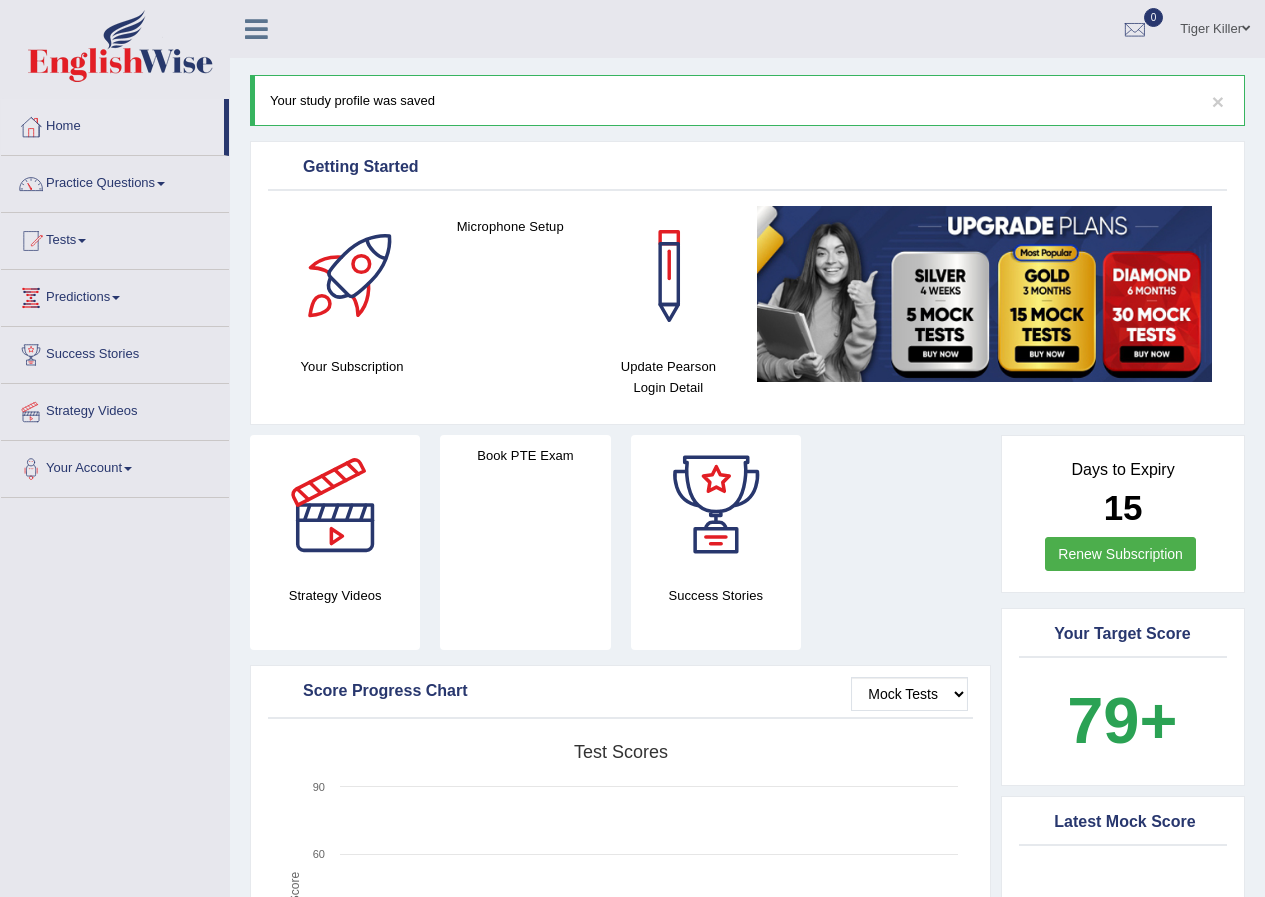 scroll, scrollTop: 0, scrollLeft: 0, axis: both 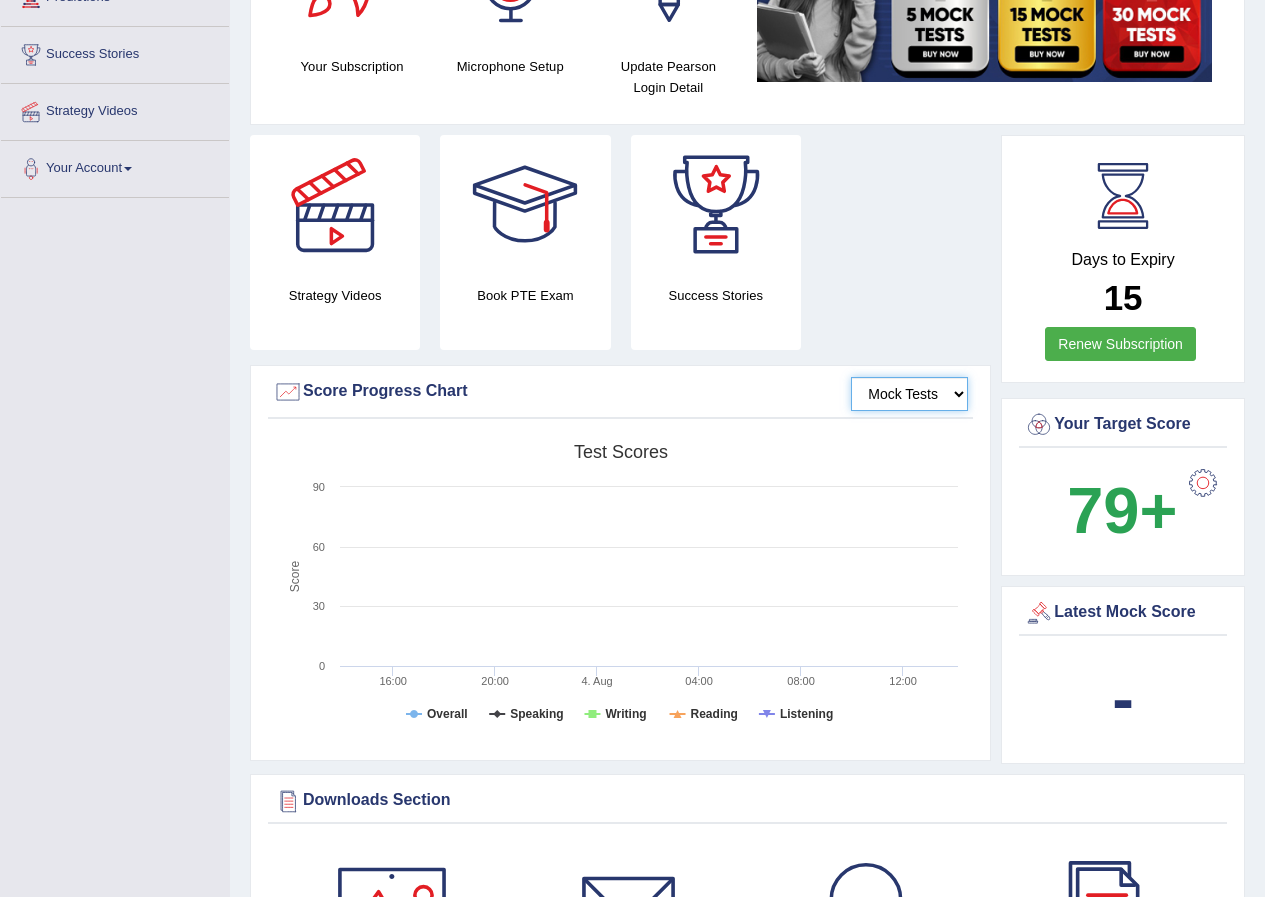 click on "Mock Tests" at bounding box center (909, 394) 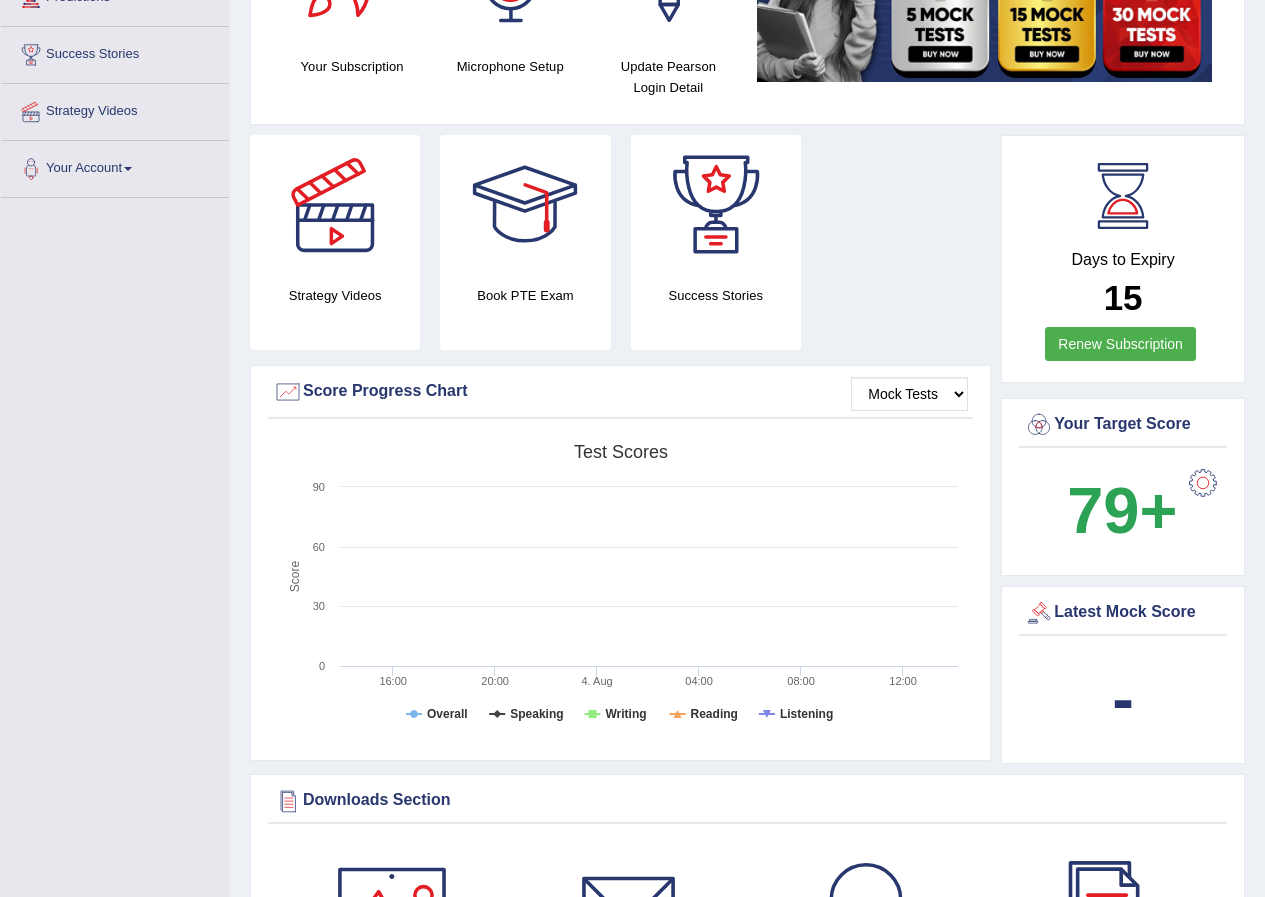 click on "Strategy Videos
Book PTE Exam
Success Stories" at bounding box center (620, 250) 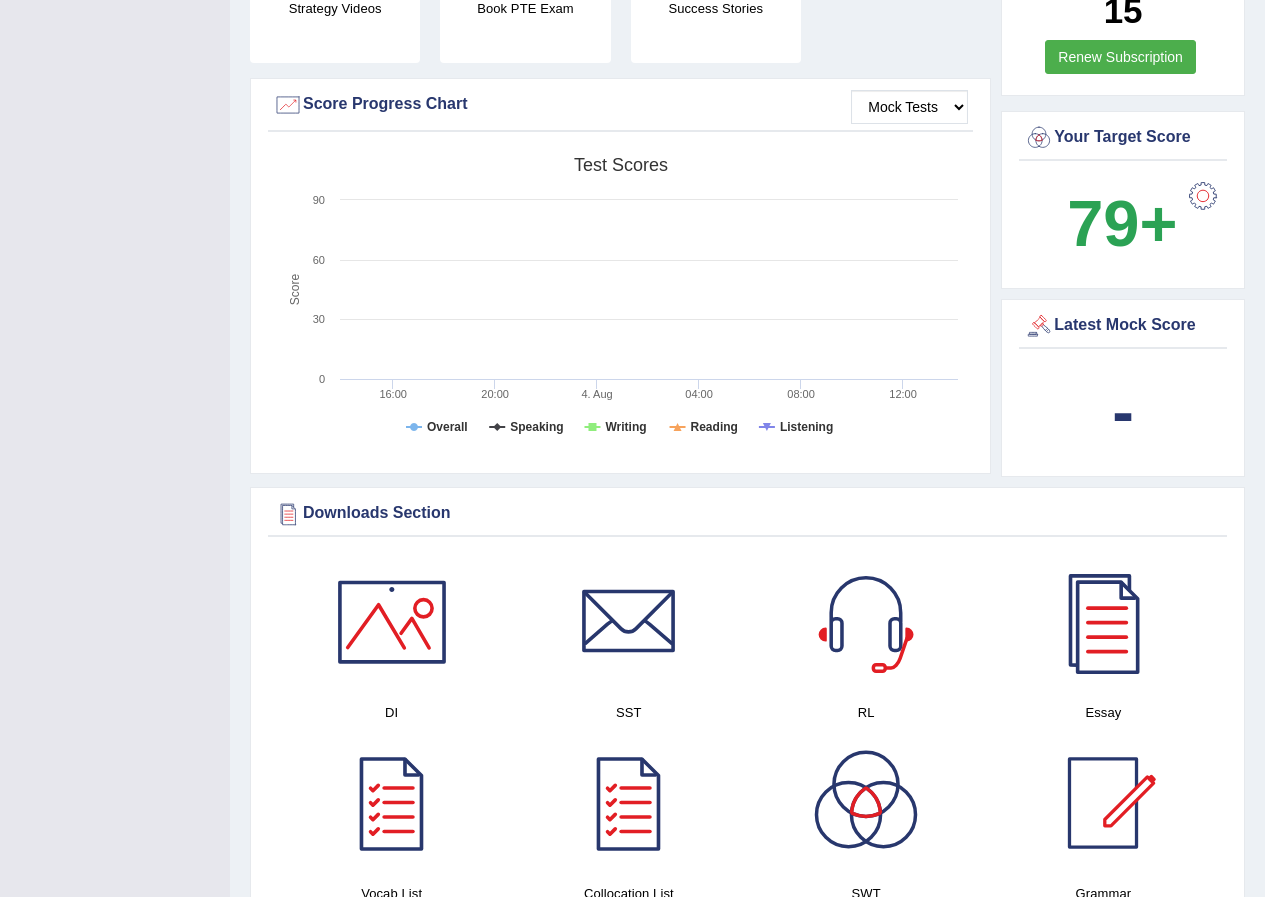 scroll, scrollTop: 700, scrollLeft: 0, axis: vertical 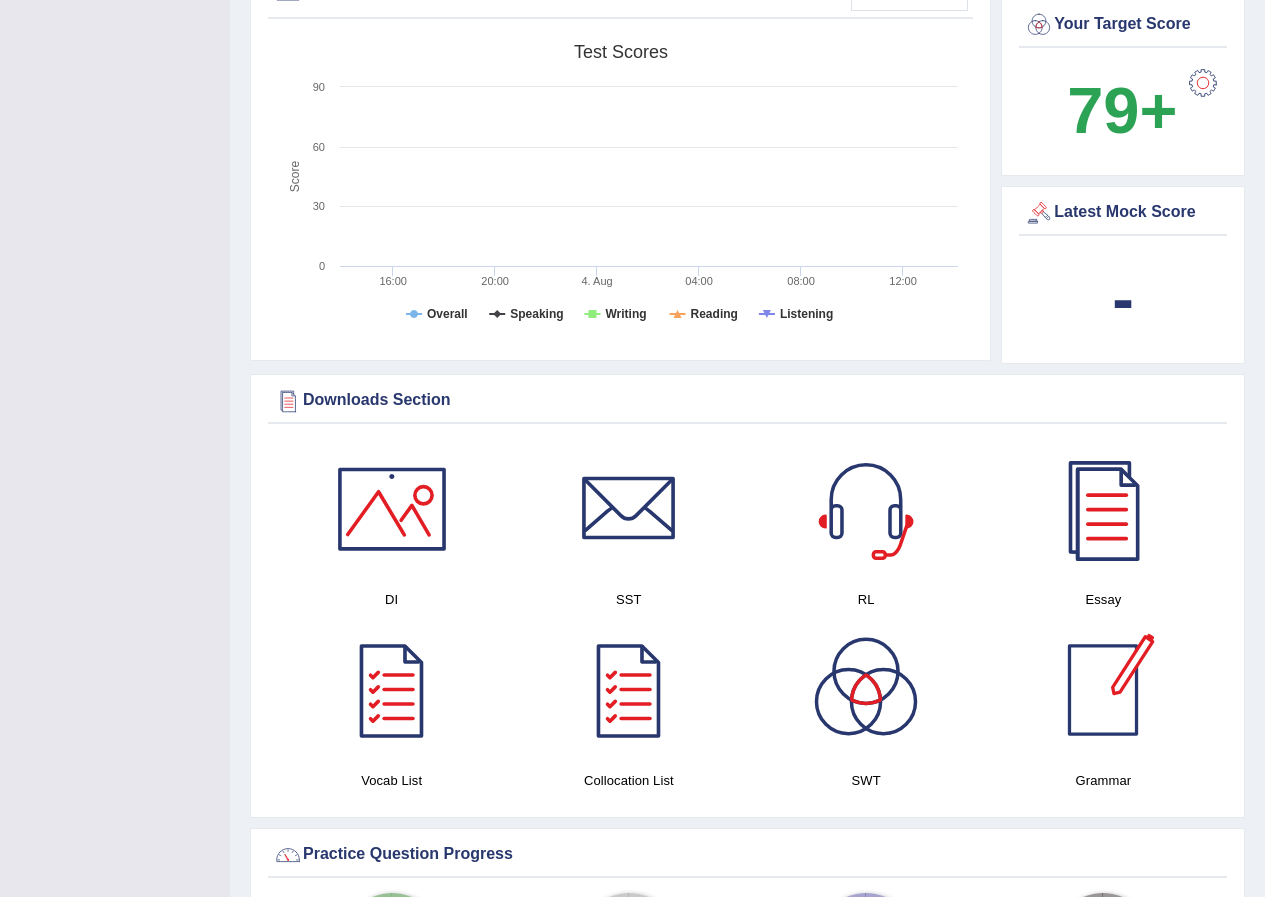 click at bounding box center (1103, 690) 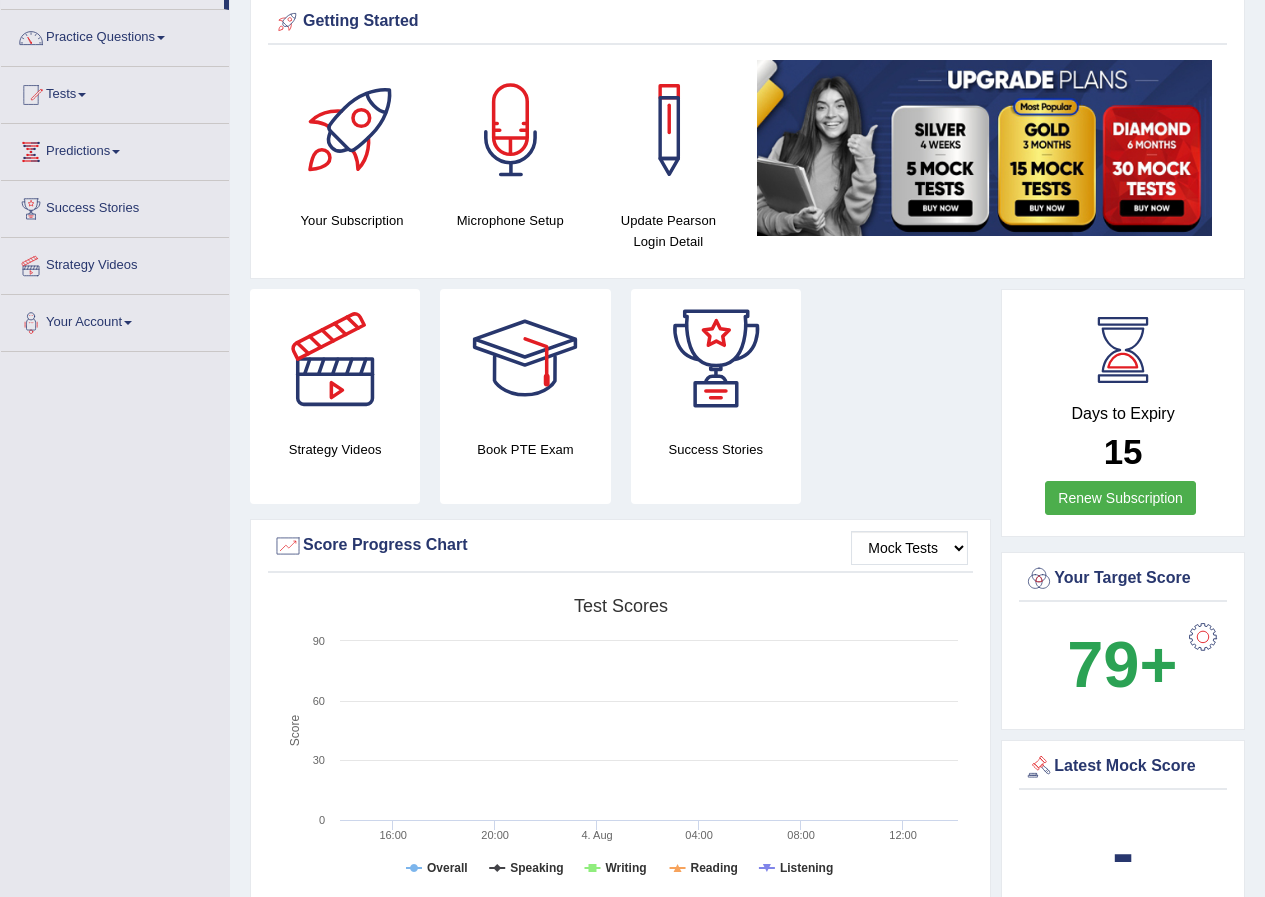 scroll, scrollTop: 0, scrollLeft: 0, axis: both 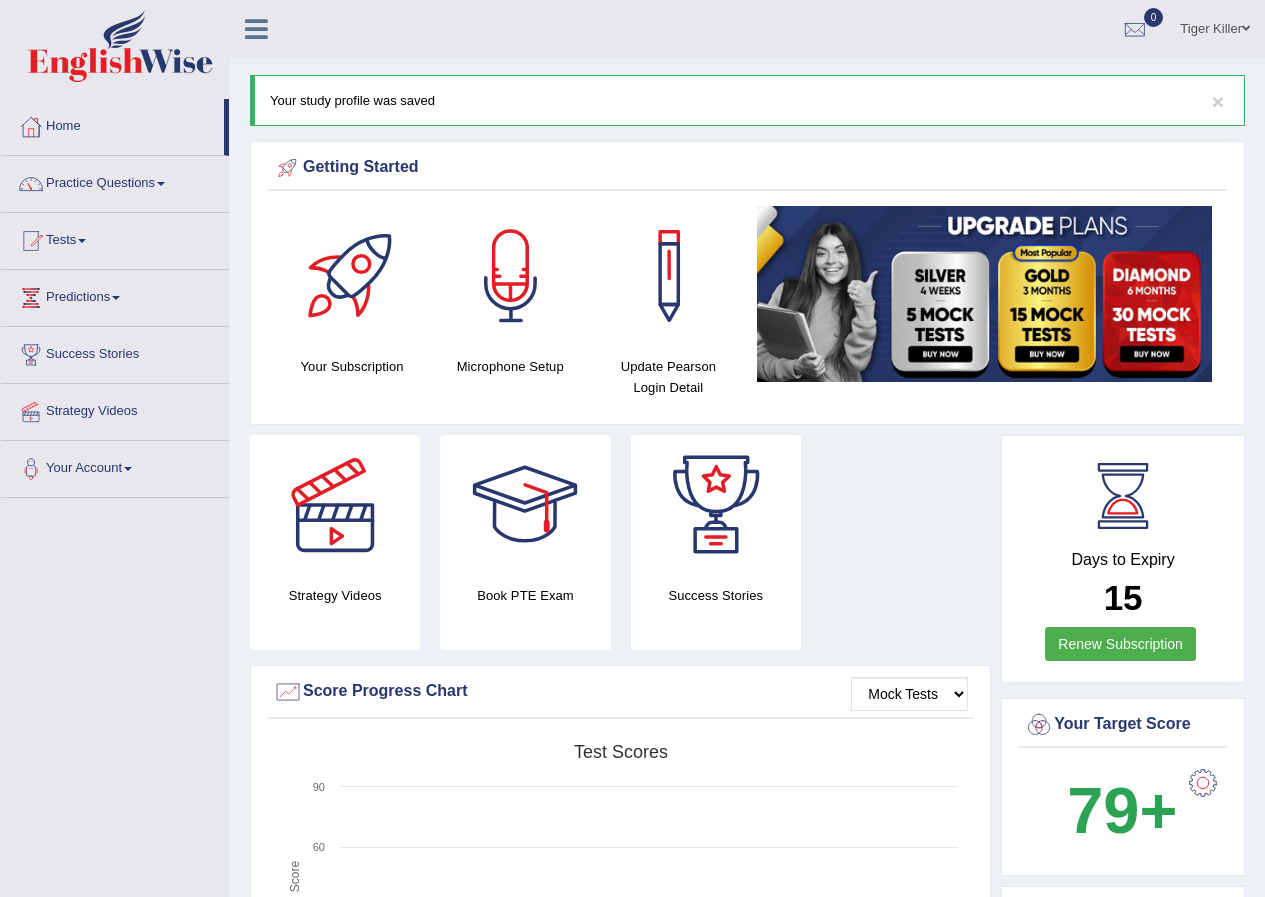 click on "Predictions" at bounding box center [115, 295] 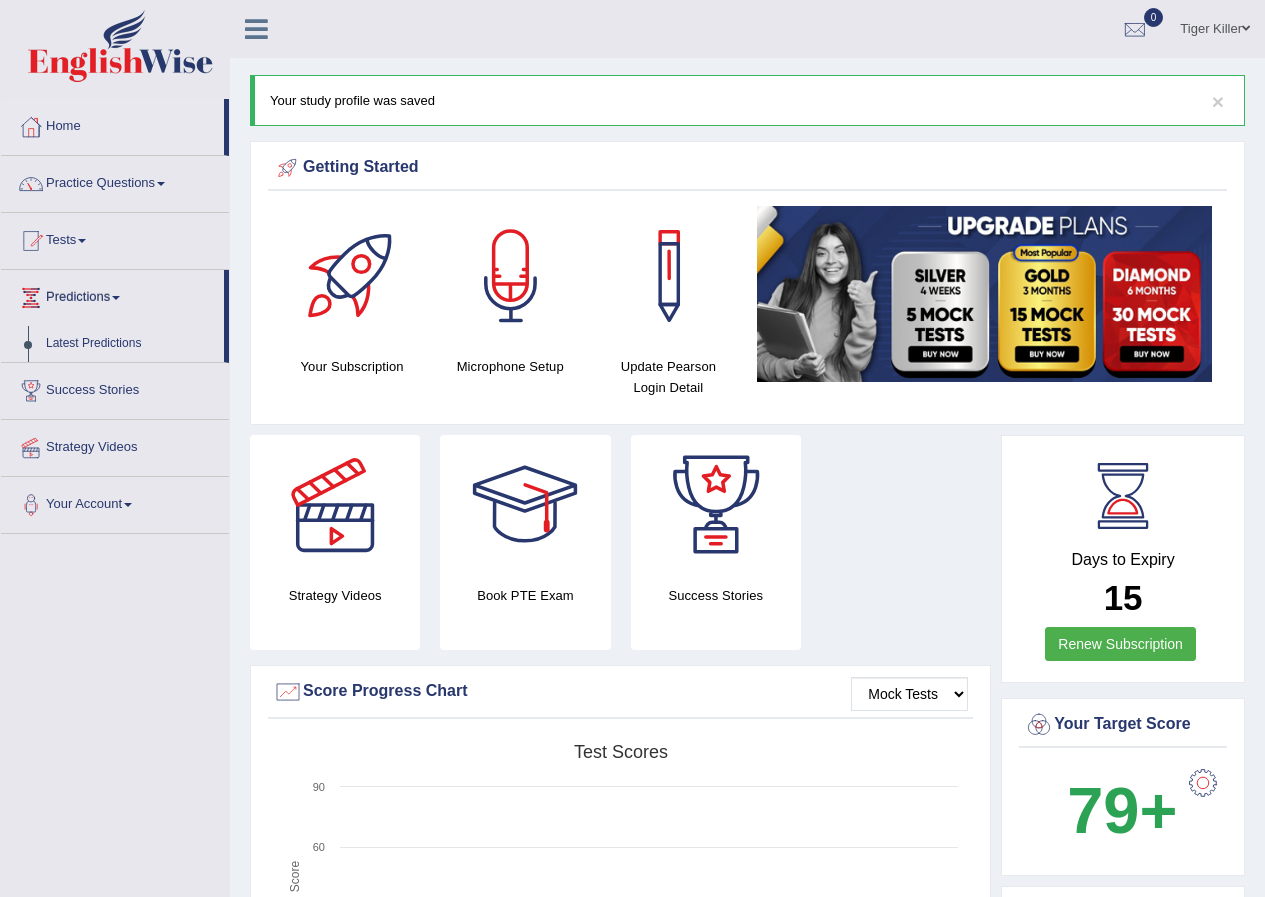 click on "Predictions" at bounding box center [112, 295] 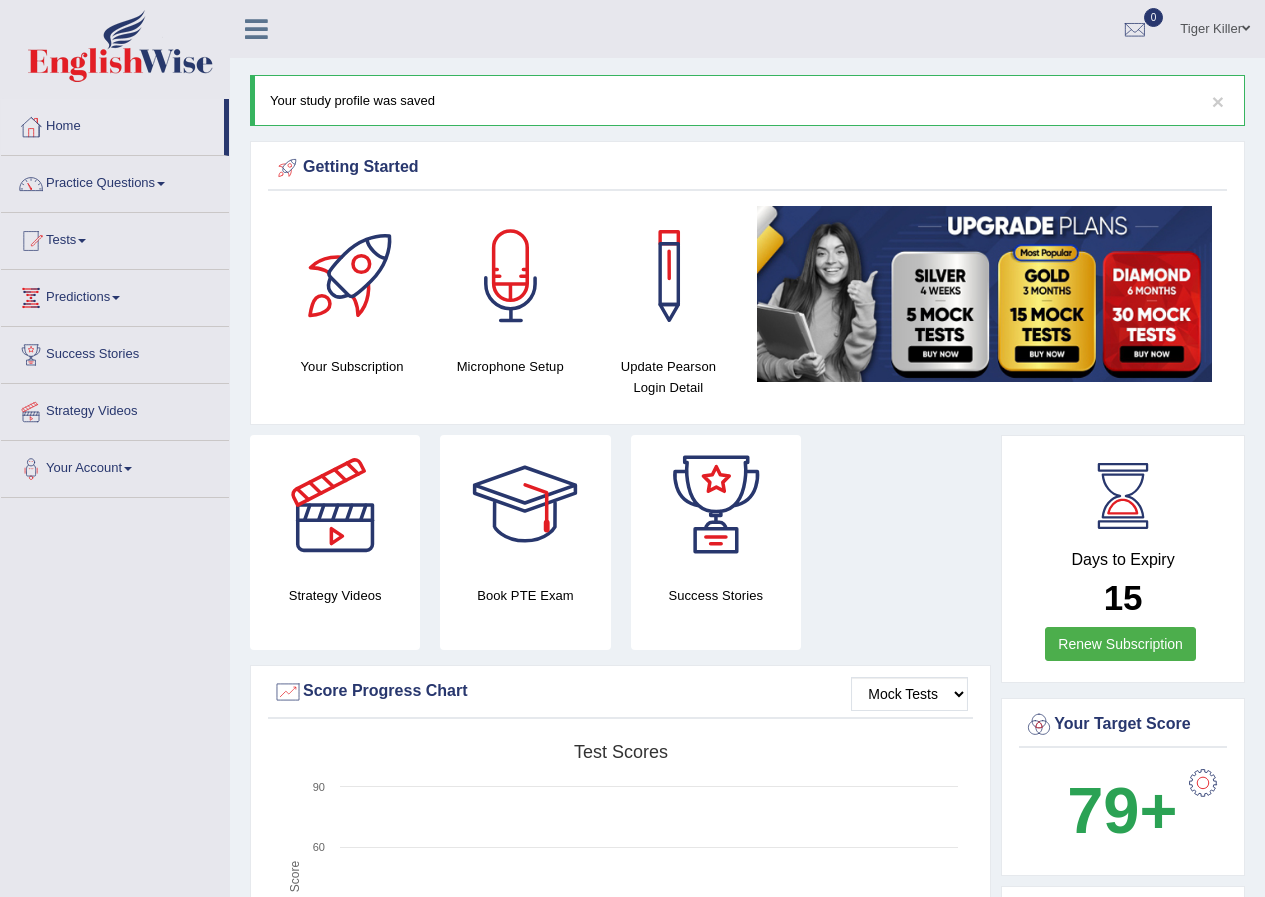click on "Predictions" at bounding box center [115, 295] 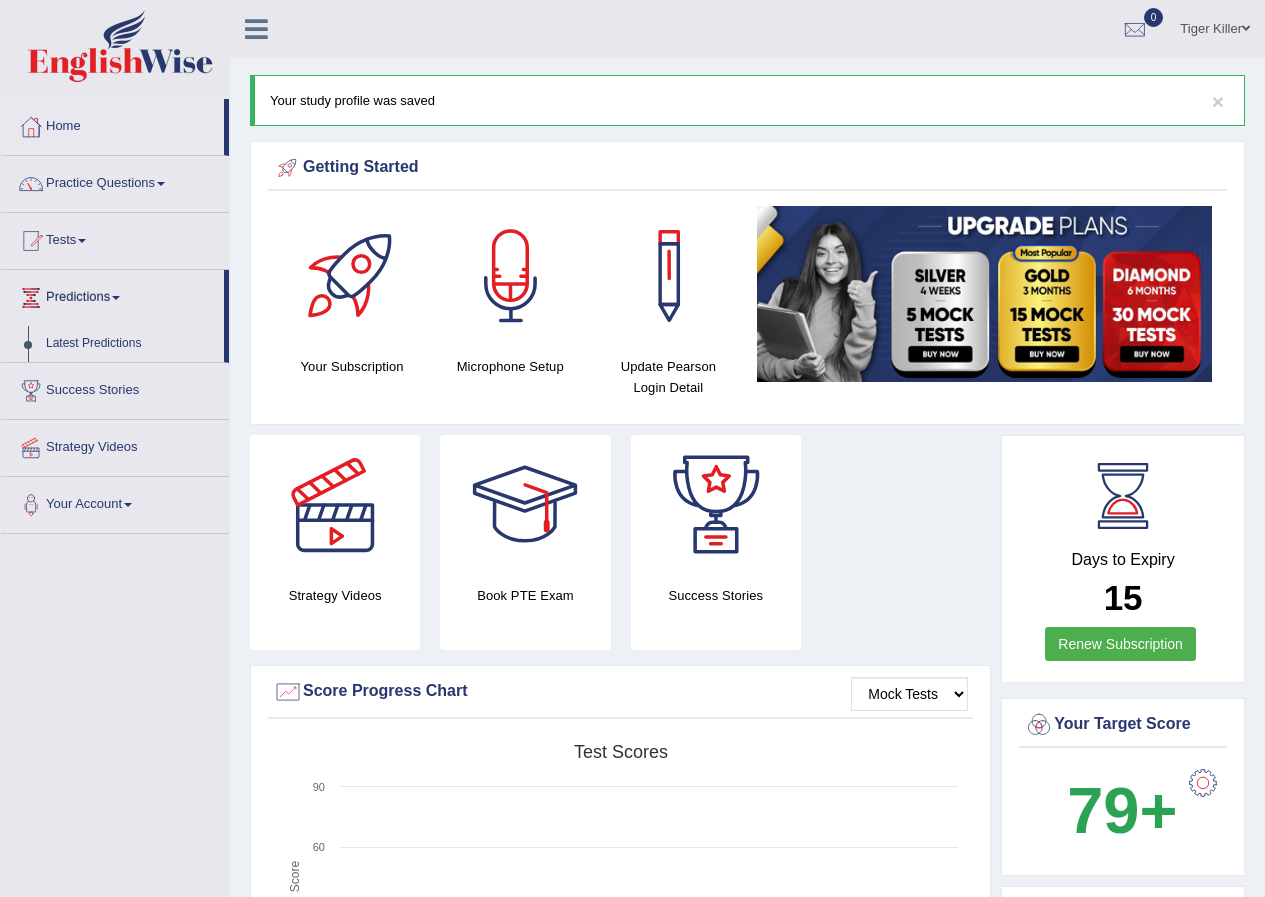 click on "Predictions" at bounding box center [112, 295] 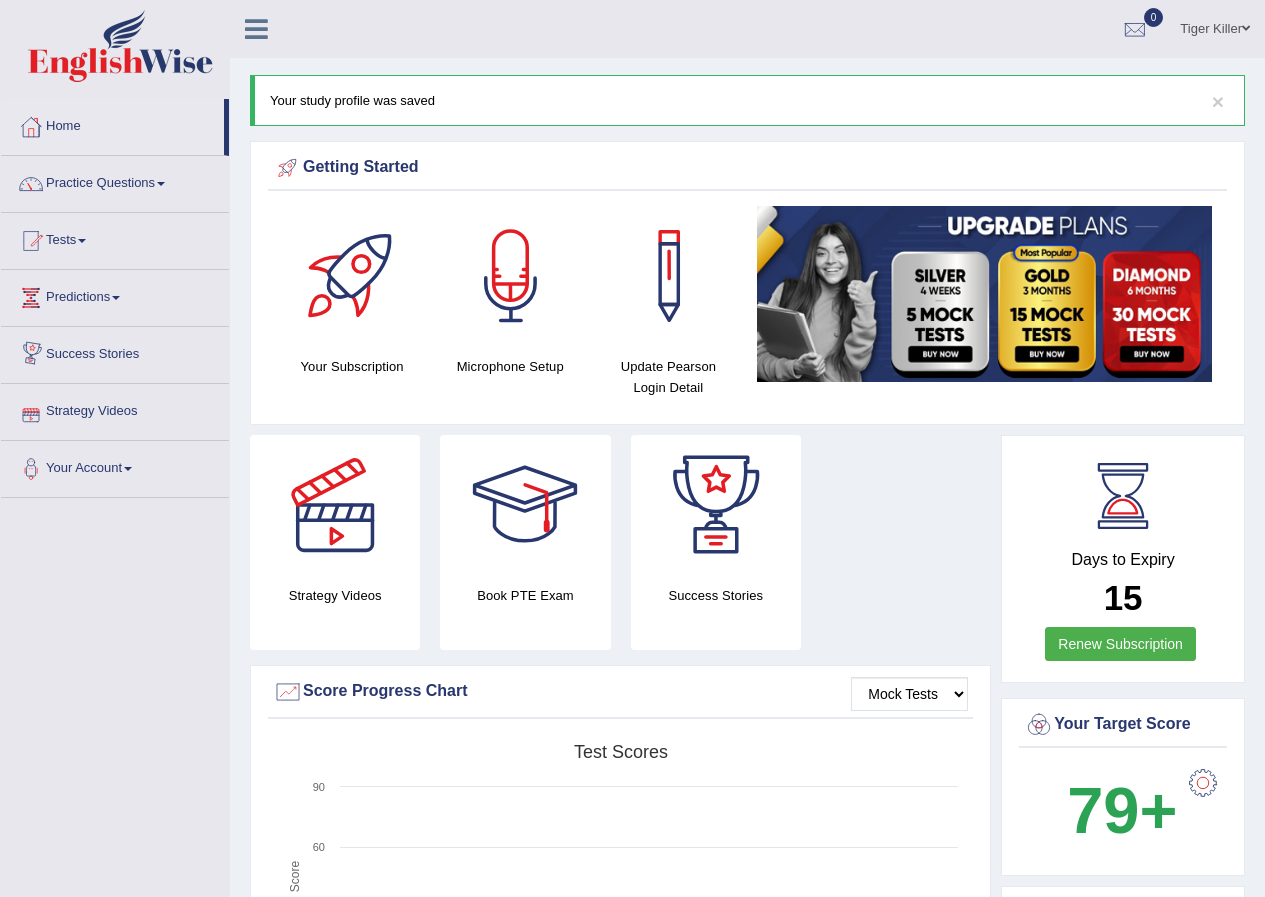 click on "Strategy Videos" at bounding box center [115, 409] 